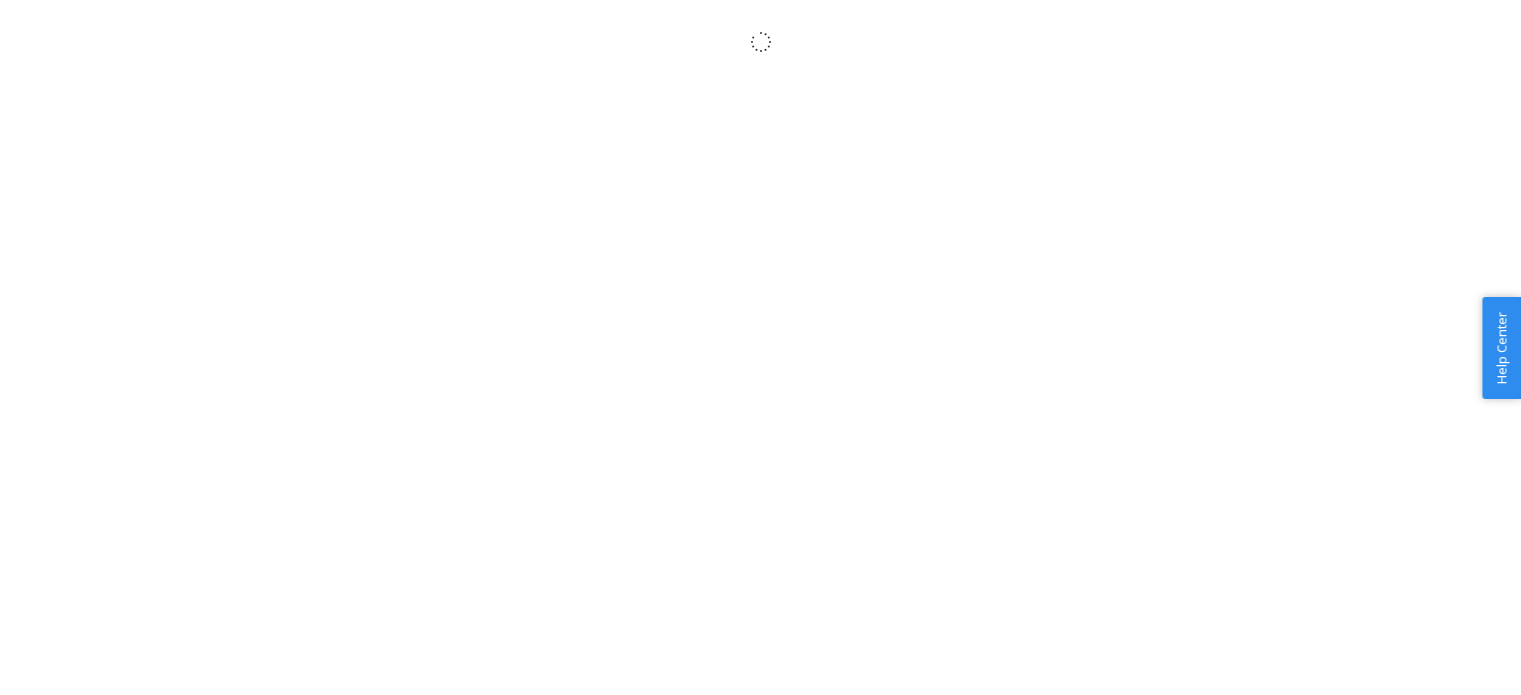 scroll, scrollTop: 0, scrollLeft: 0, axis: both 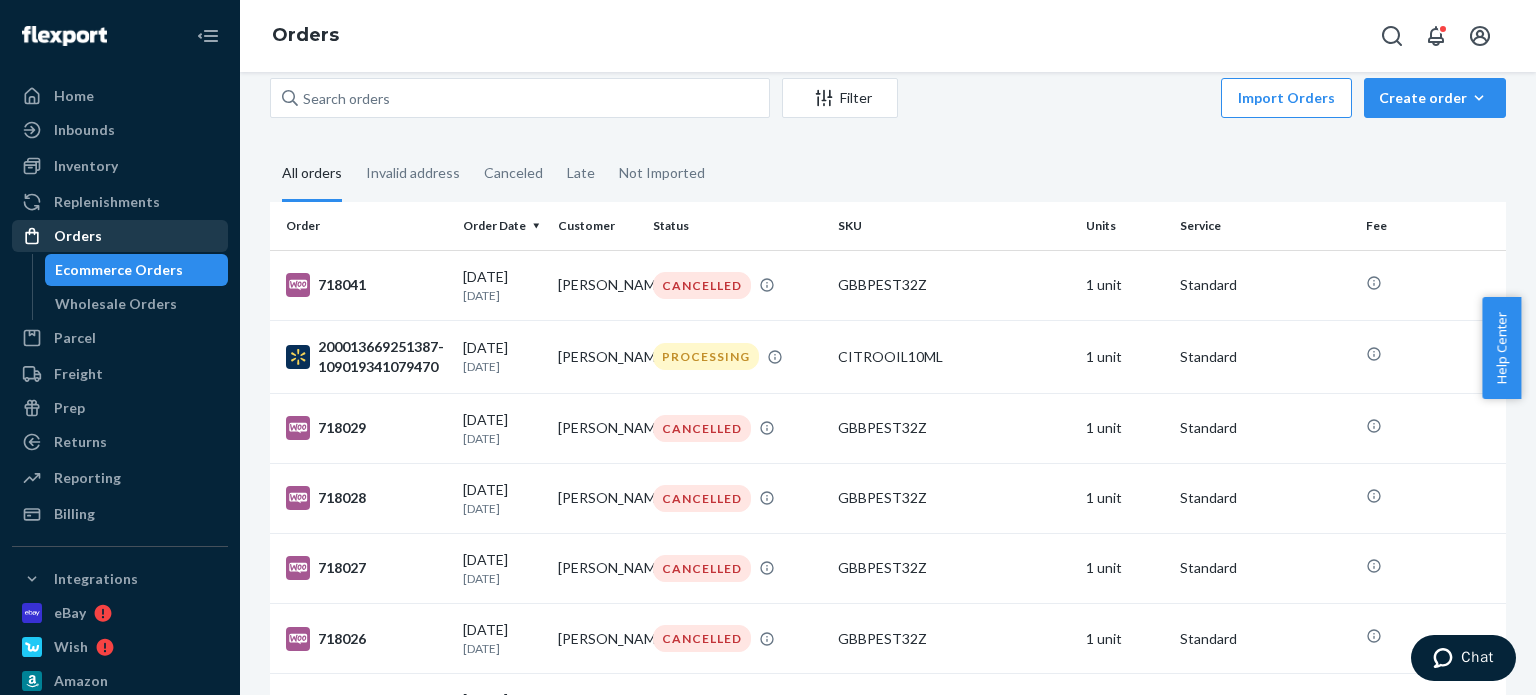 click on "Orders" at bounding box center [78, 236] 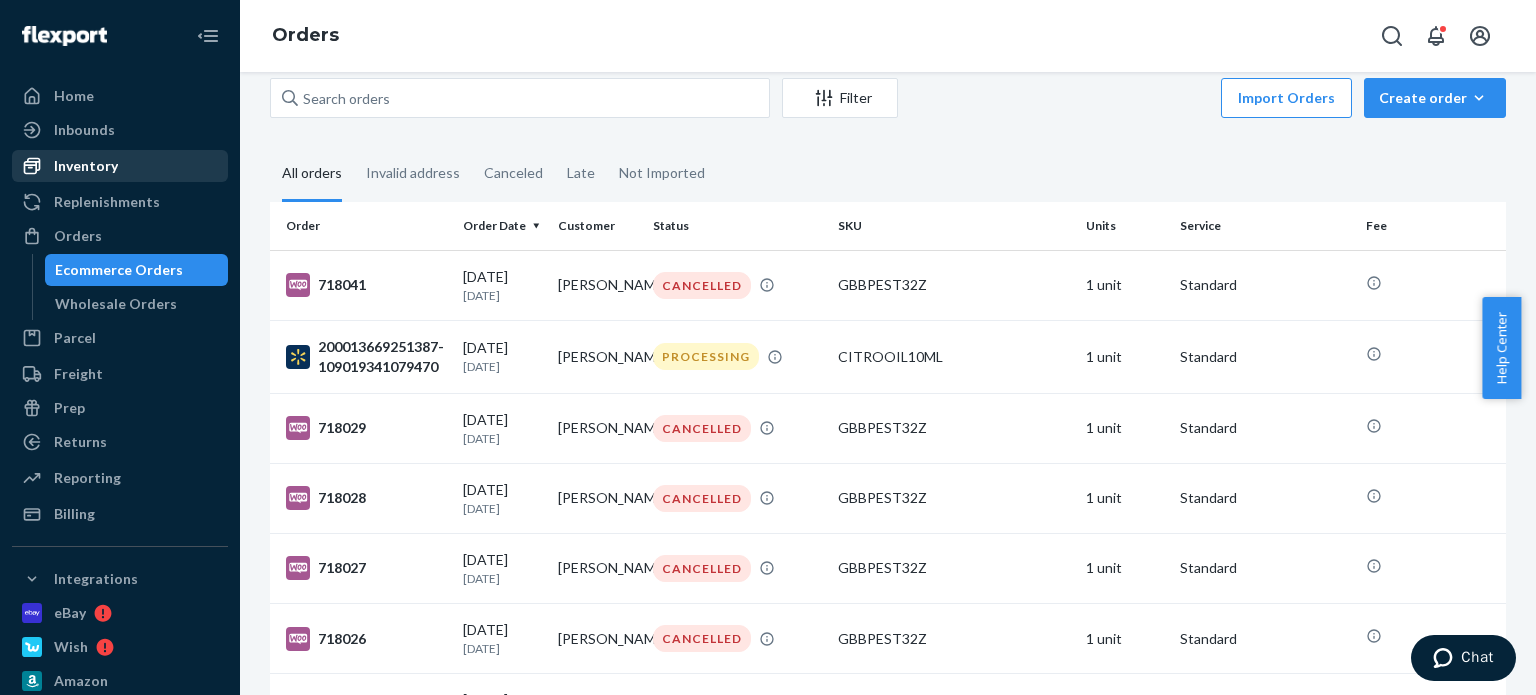 click on "Inventory" at bounding box center [120, 166] 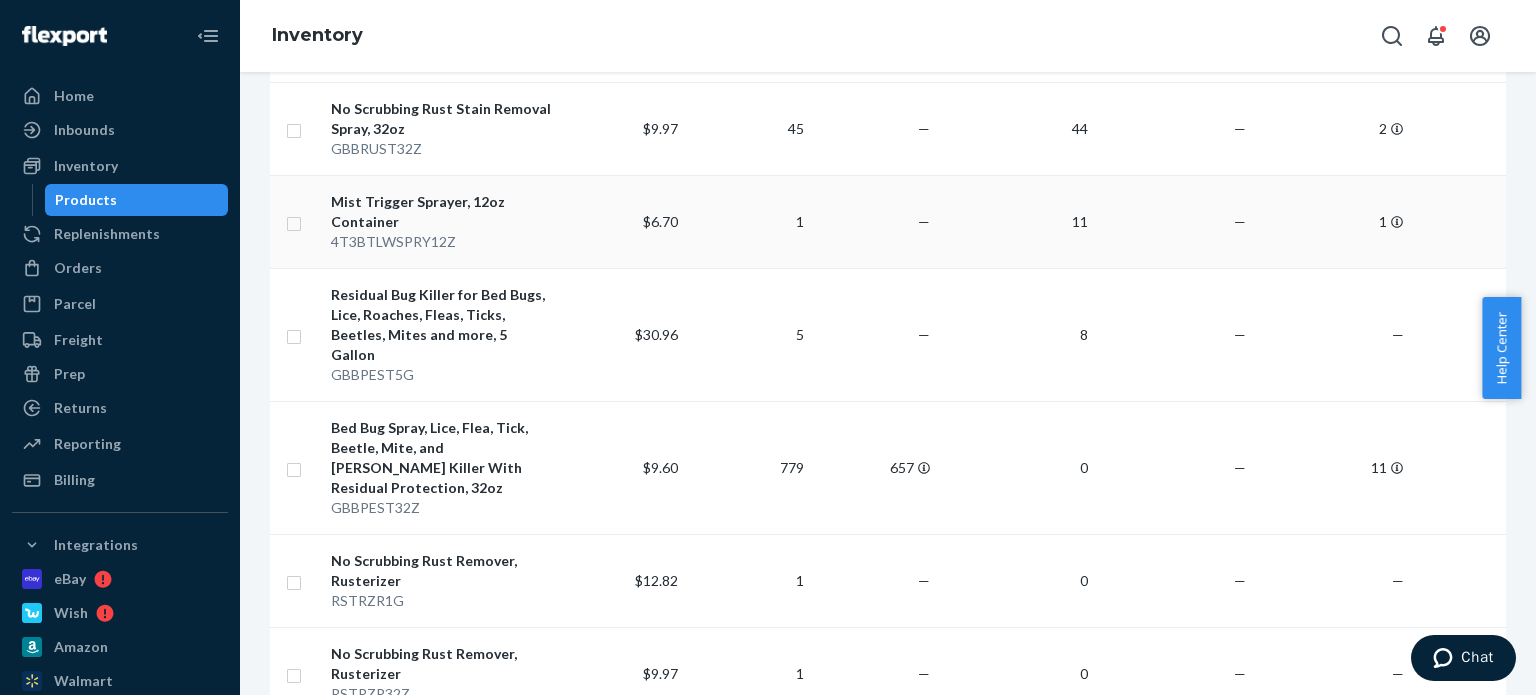 scroll, scrollTop: 600, scrollLeft: 0, axis: vertical 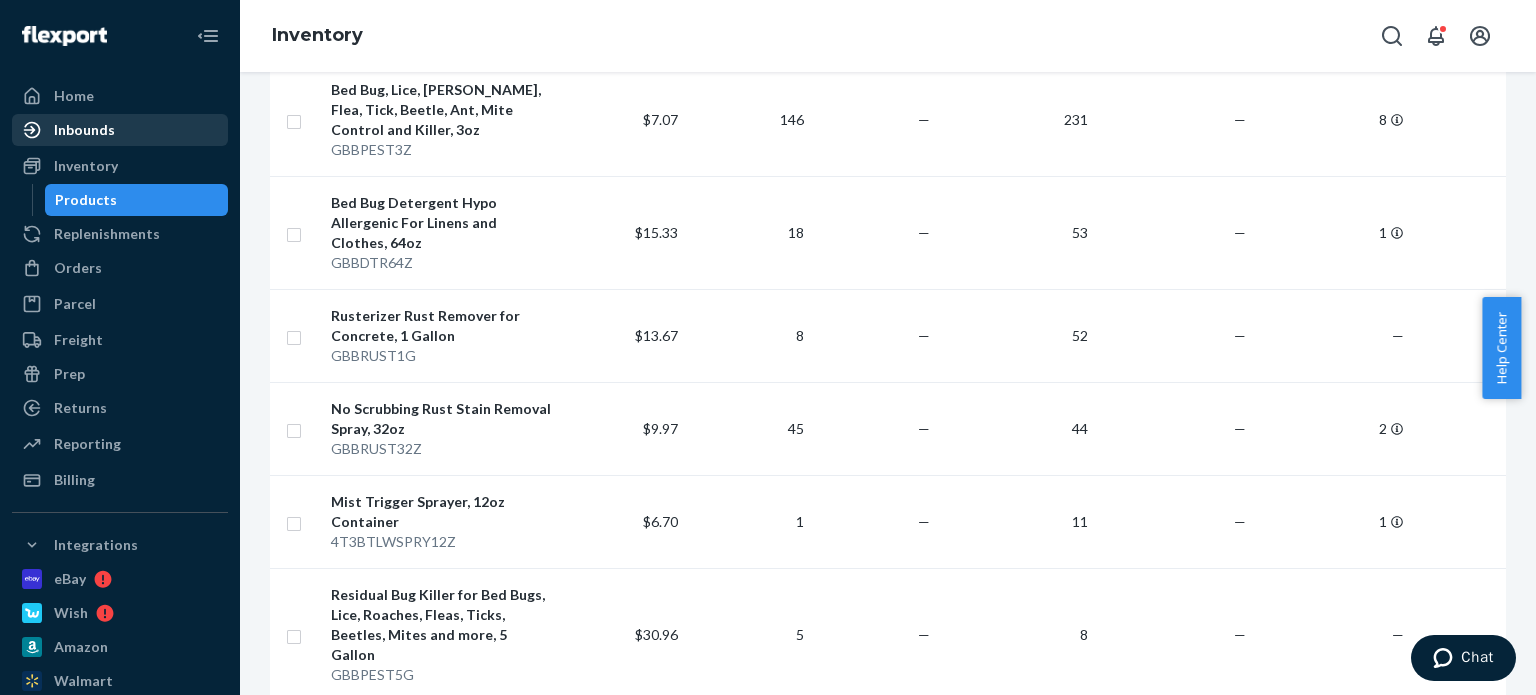 click on "Inbounds" at bounding box center (84, 130) 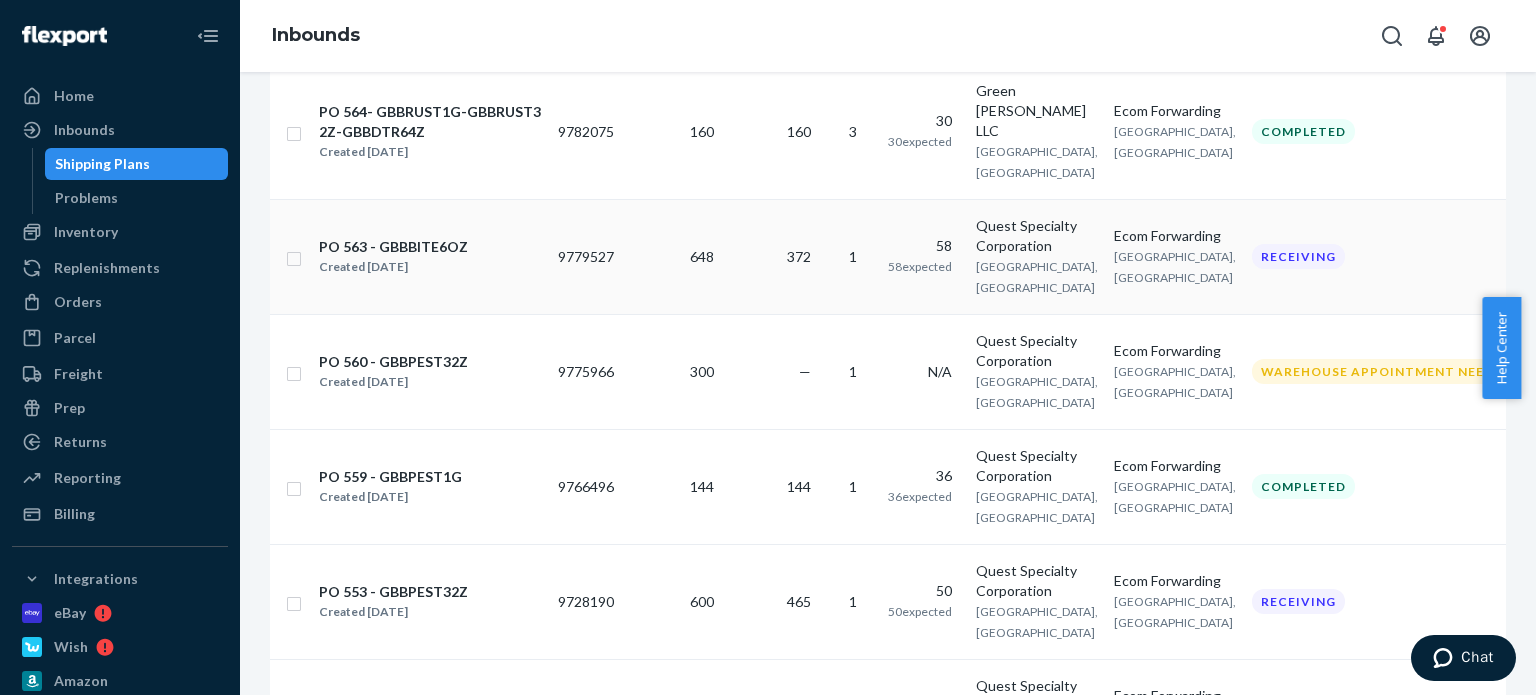 scroll, scrollTop: 600, scrollLeft: 0, axis: vertical 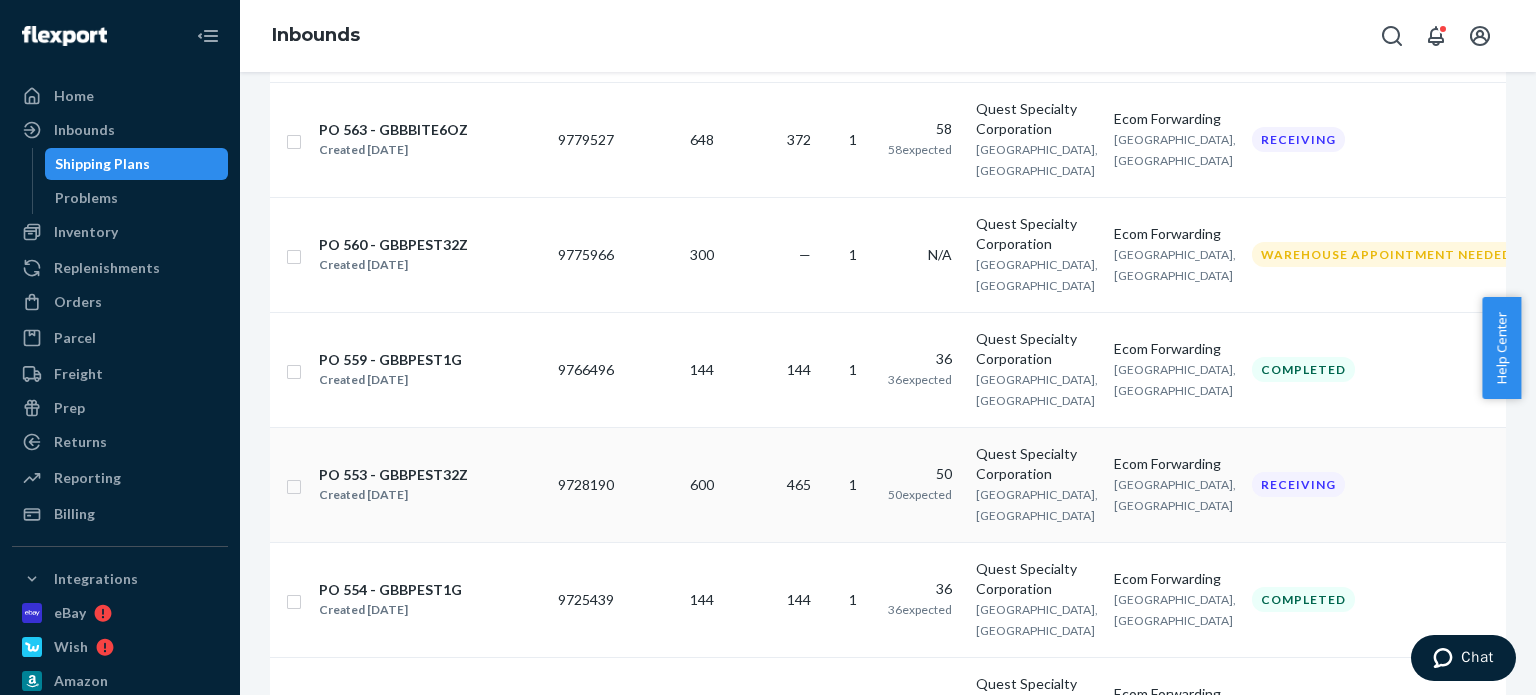 click on "9728190" at bounding box center [586, 484] 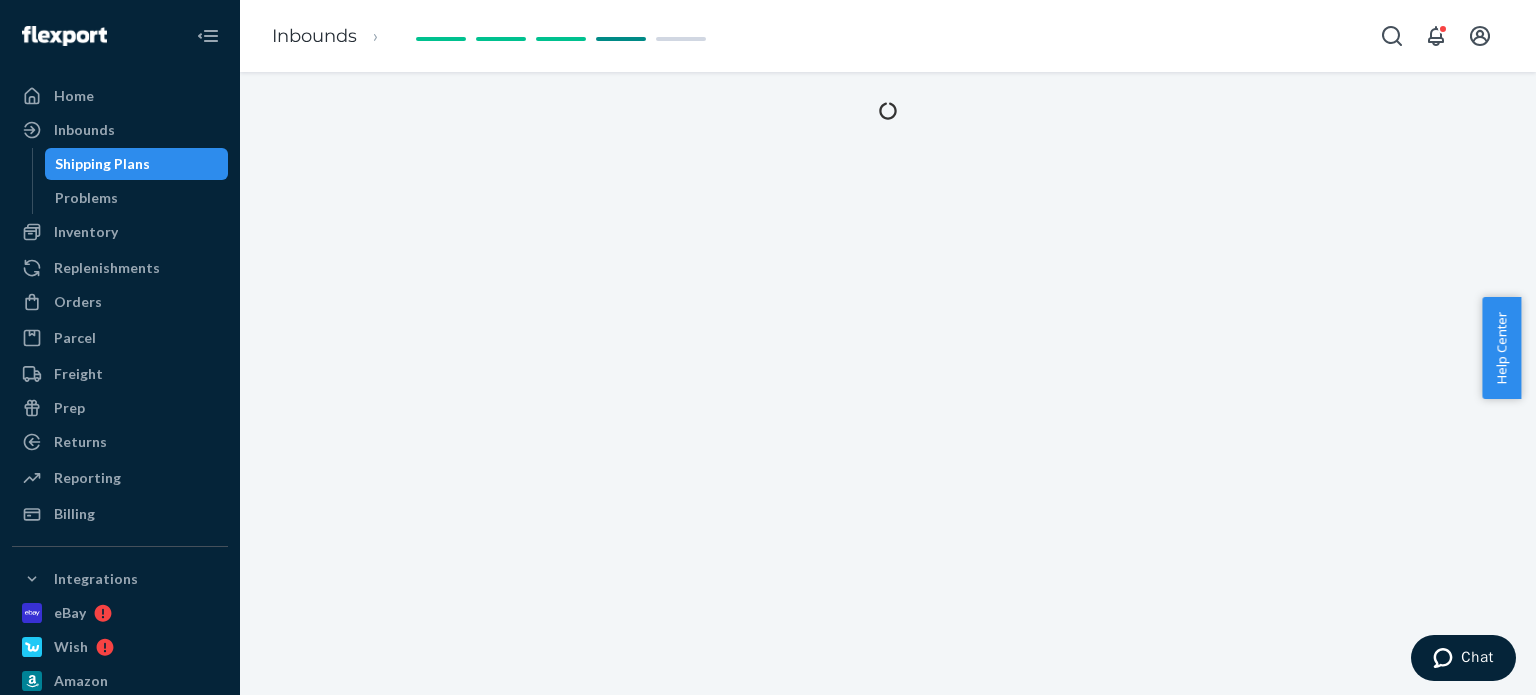 scroll, scrollTop: 0, scrollLeft: 0, axis: both 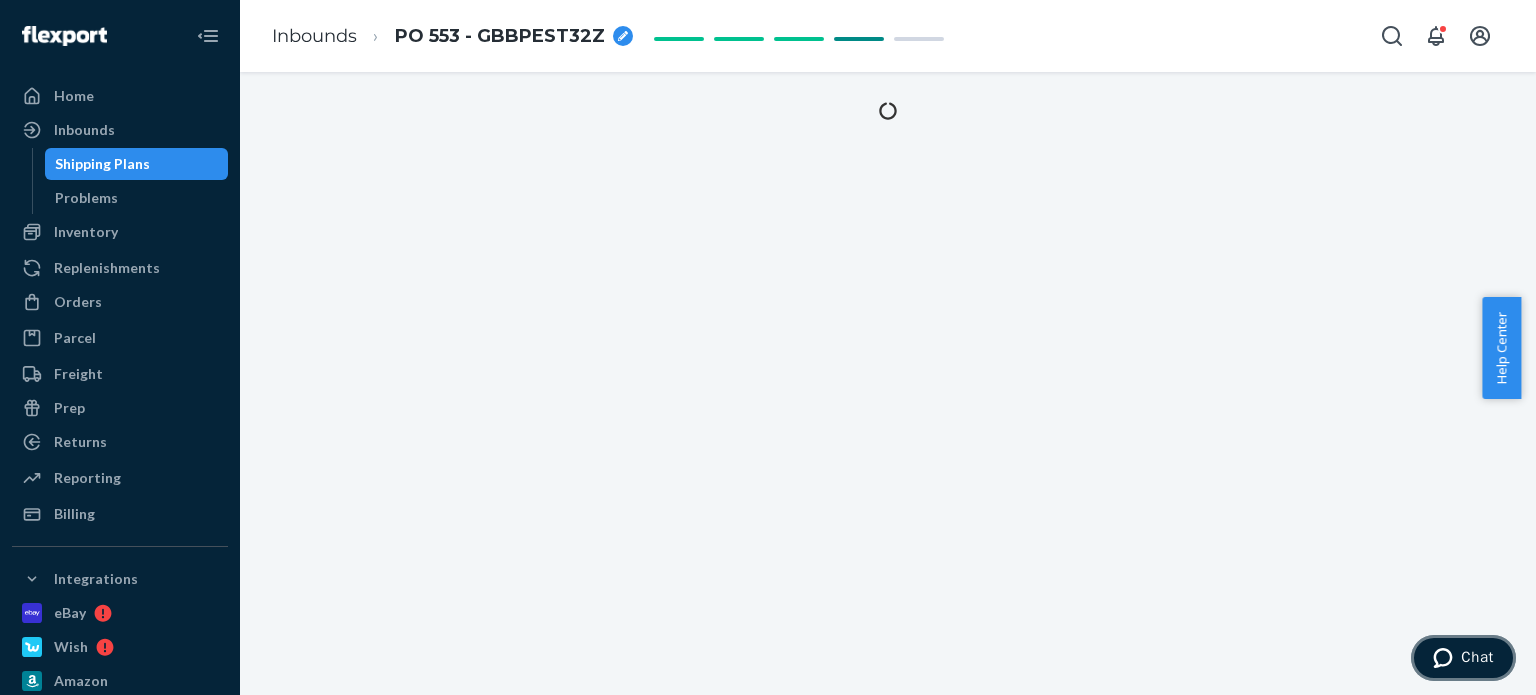 click 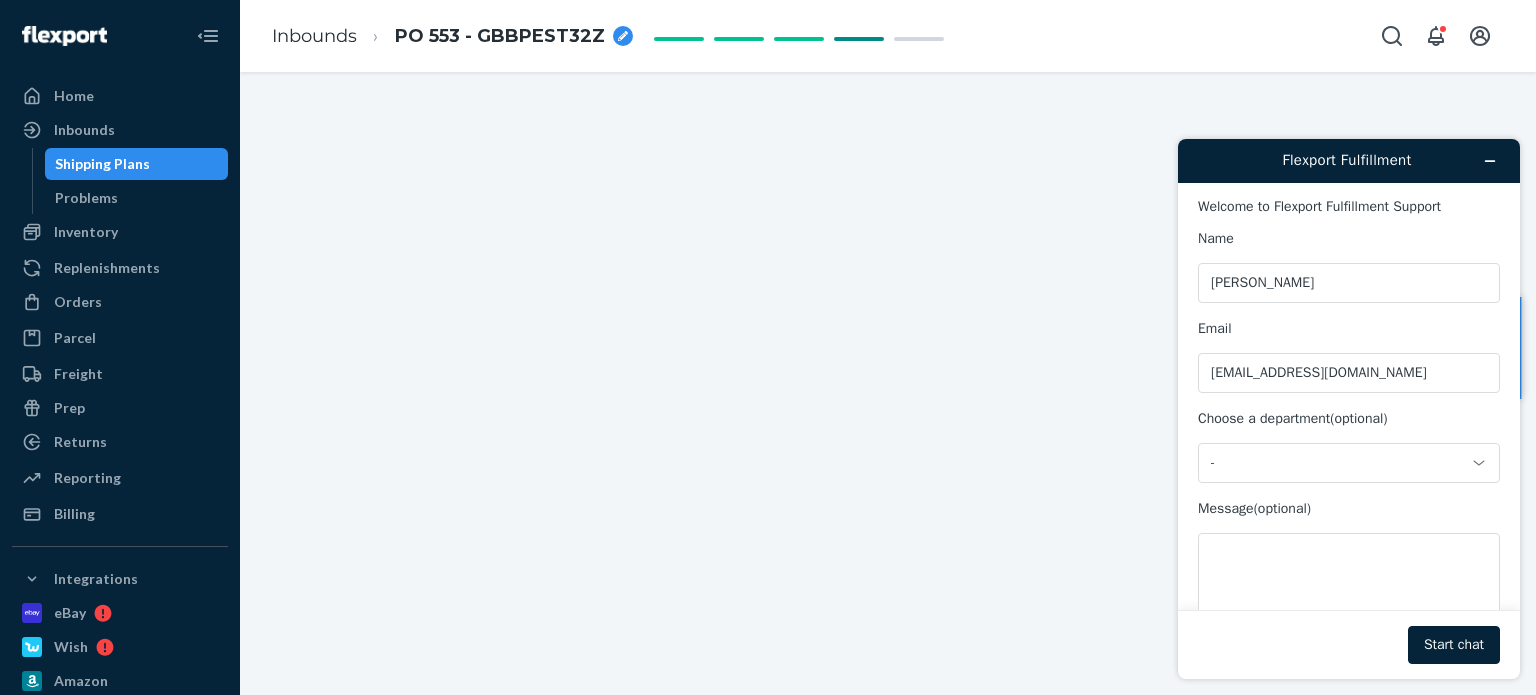 scroll, scrollTop: 0, scrollLeft: 0, axis: both 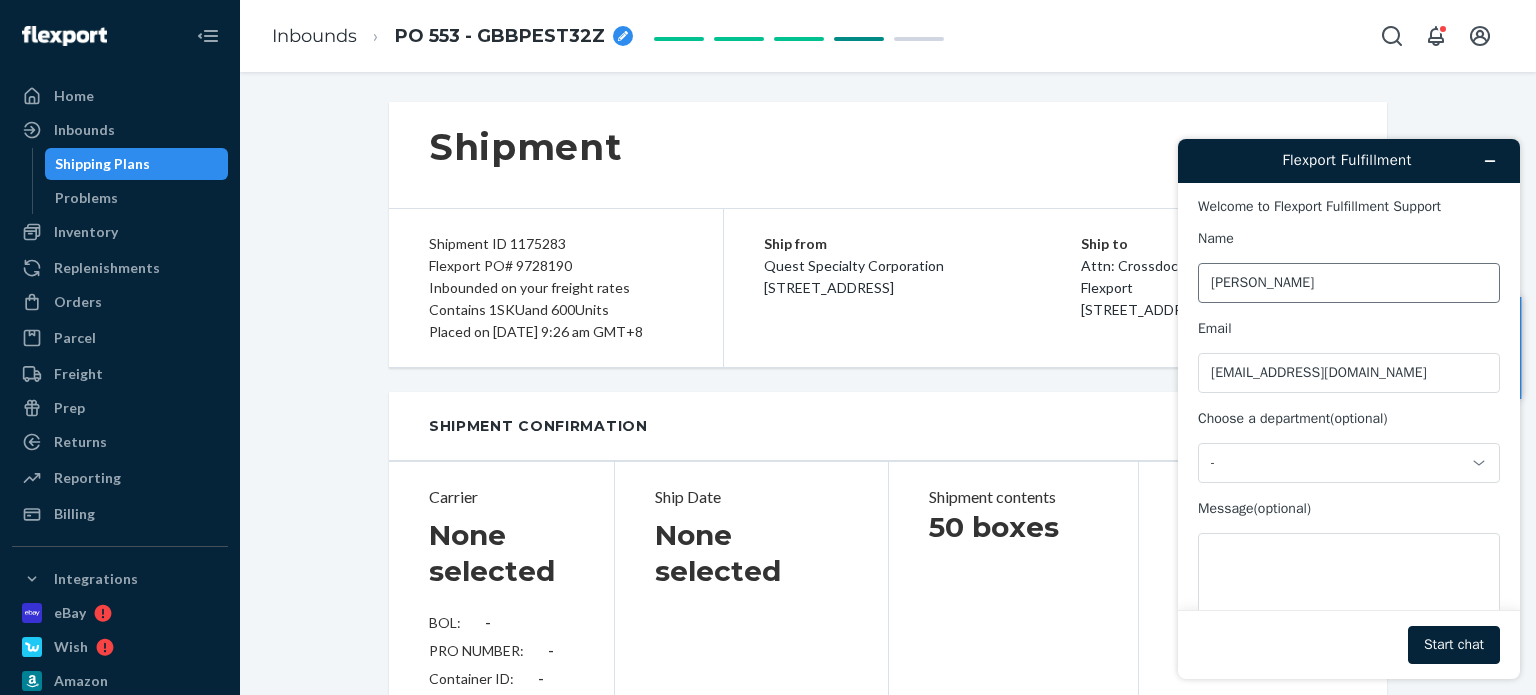 type on "699678862" 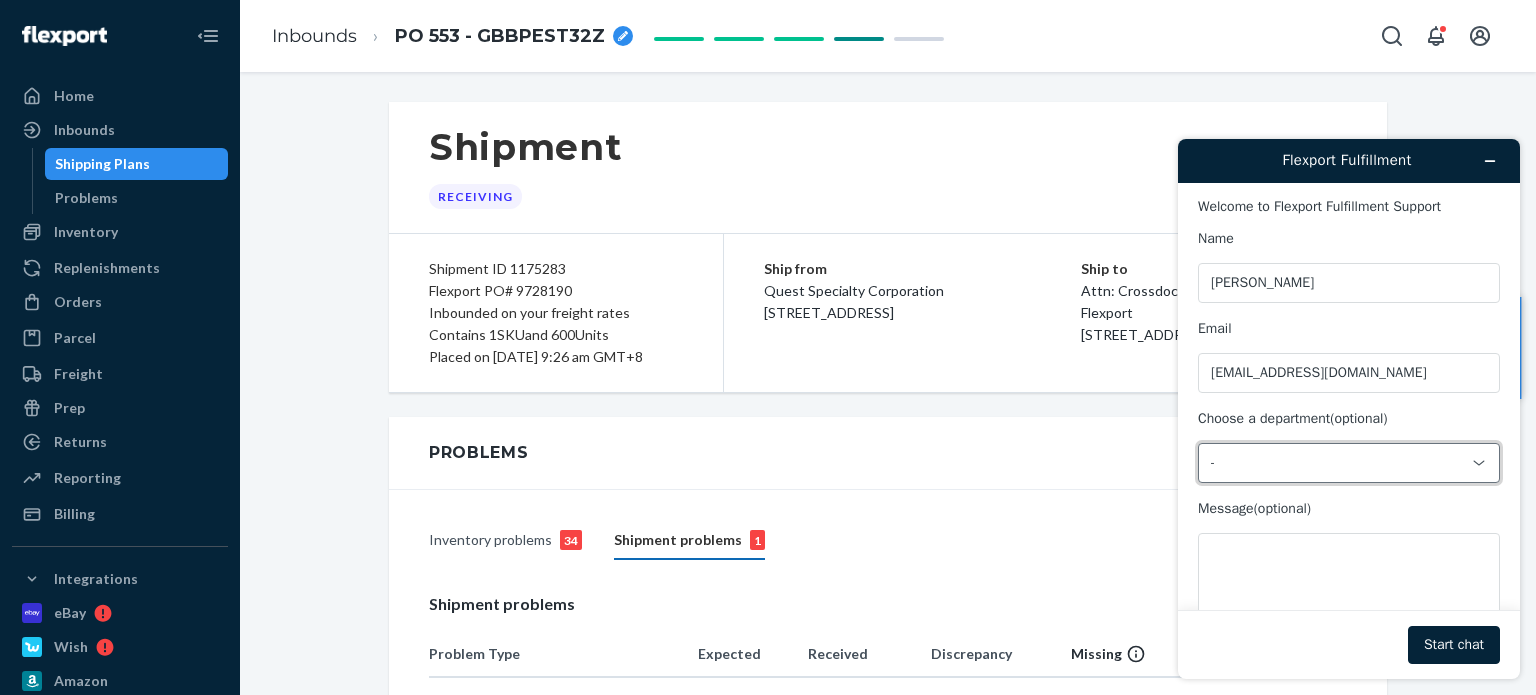 click on "-" at bounding box center [1337, 463] 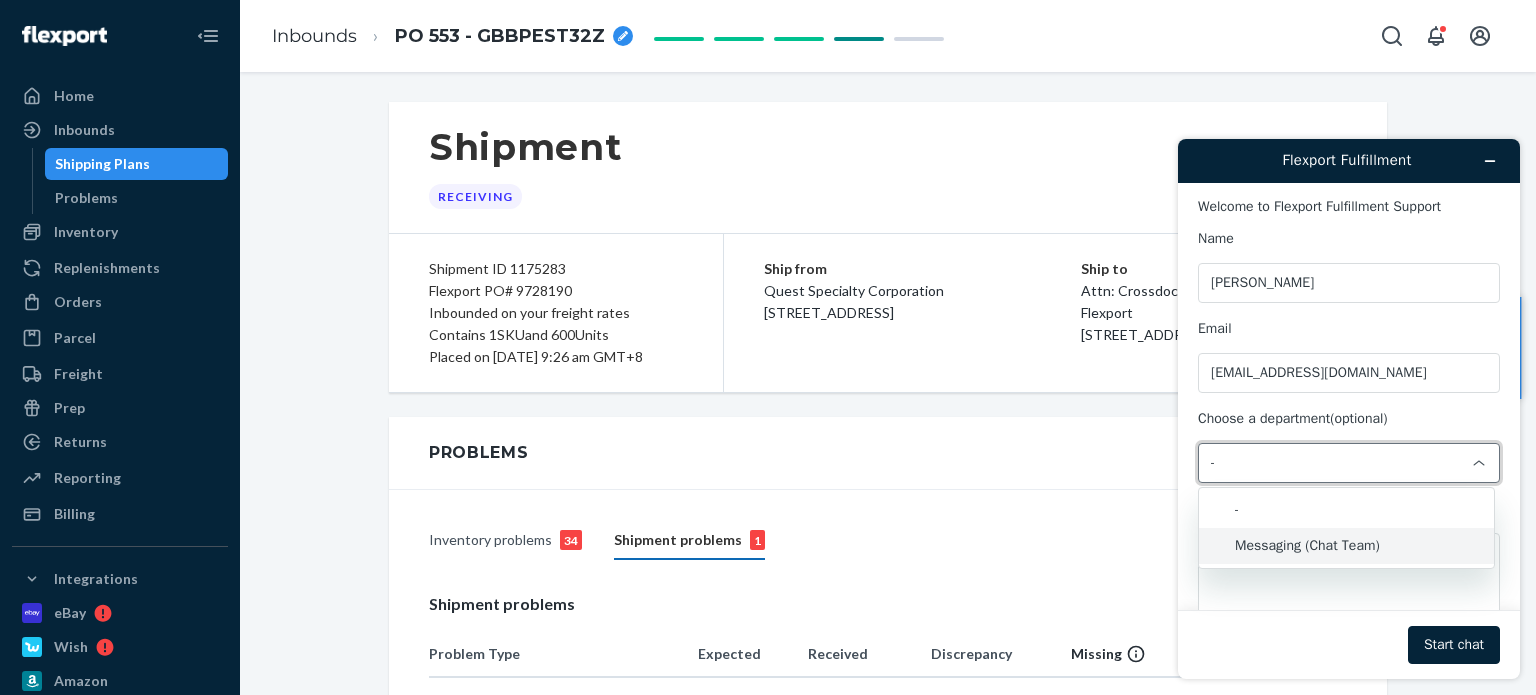 click on "Messaging (Chat Team)" at bounding box center (1346, 546) 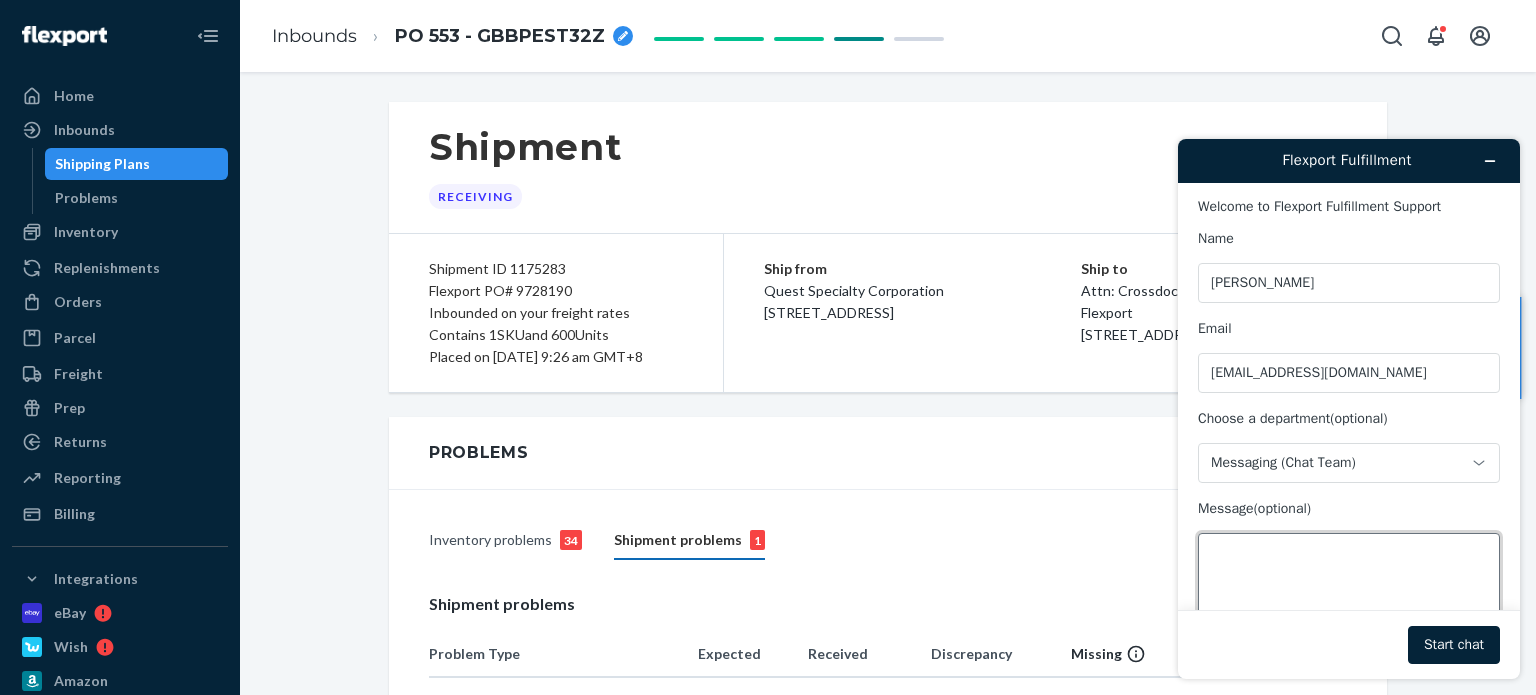 click on "Message  (optional)" at bounding box center (1349, 589) 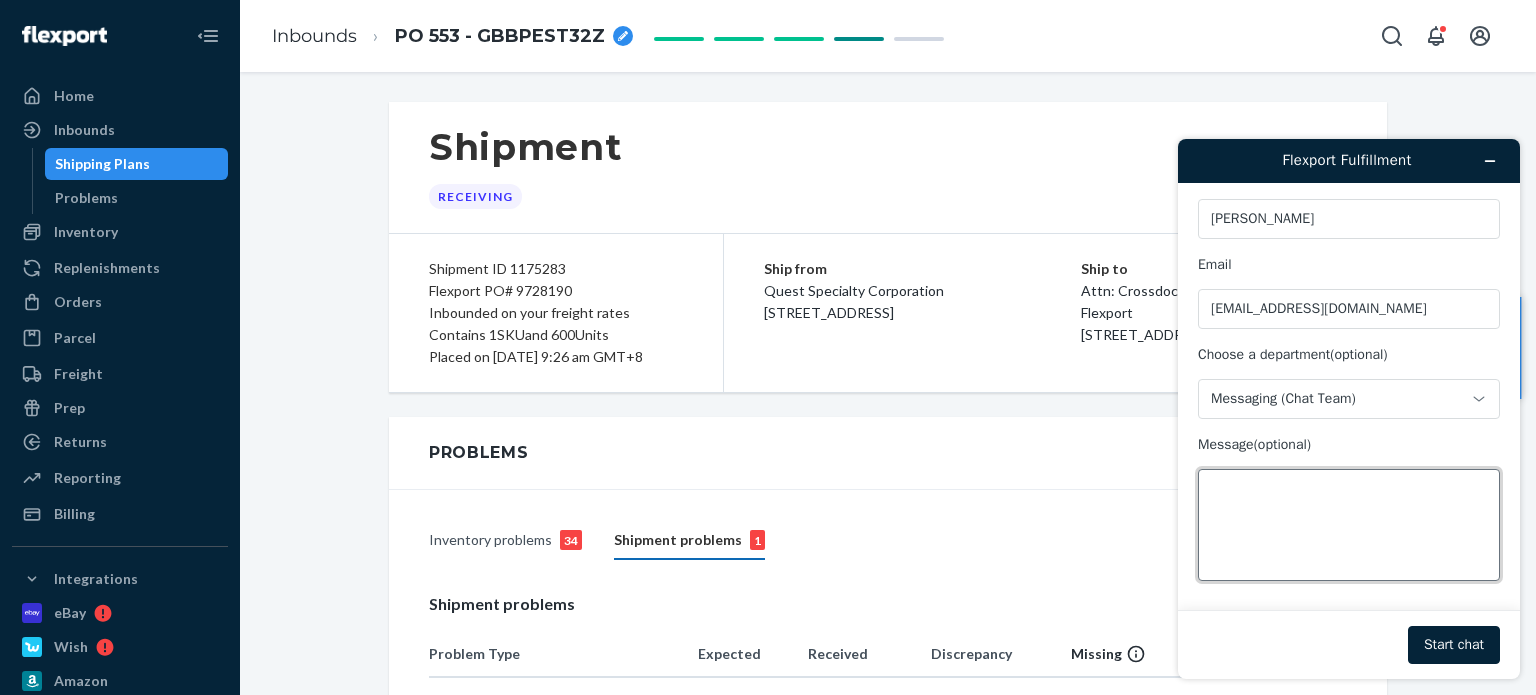 drag, startPoint x: 1238, startPoint y: 501, endPoint x: 1277, endPoint y: 515, distance: 41.4367 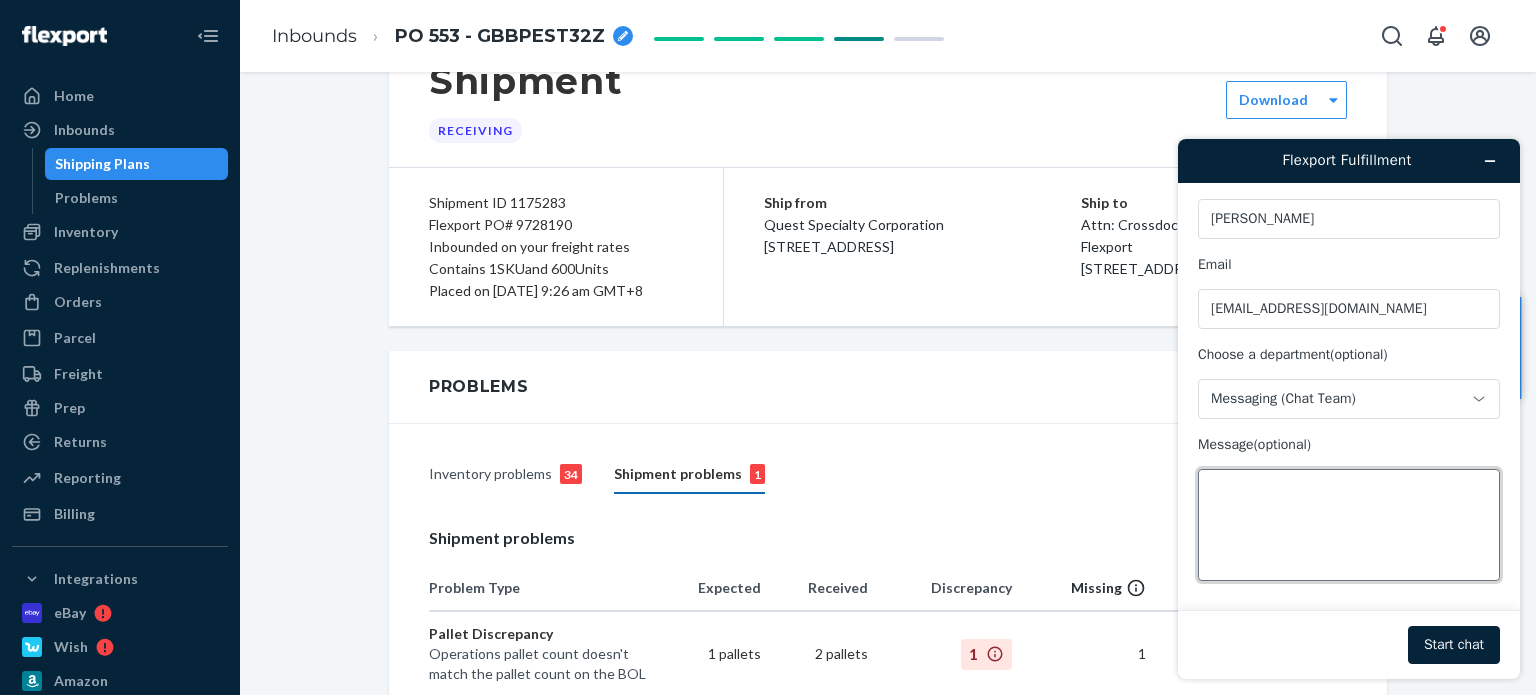 scroll, scrollTop: 100, scrollLeft: 0, axis: vertical 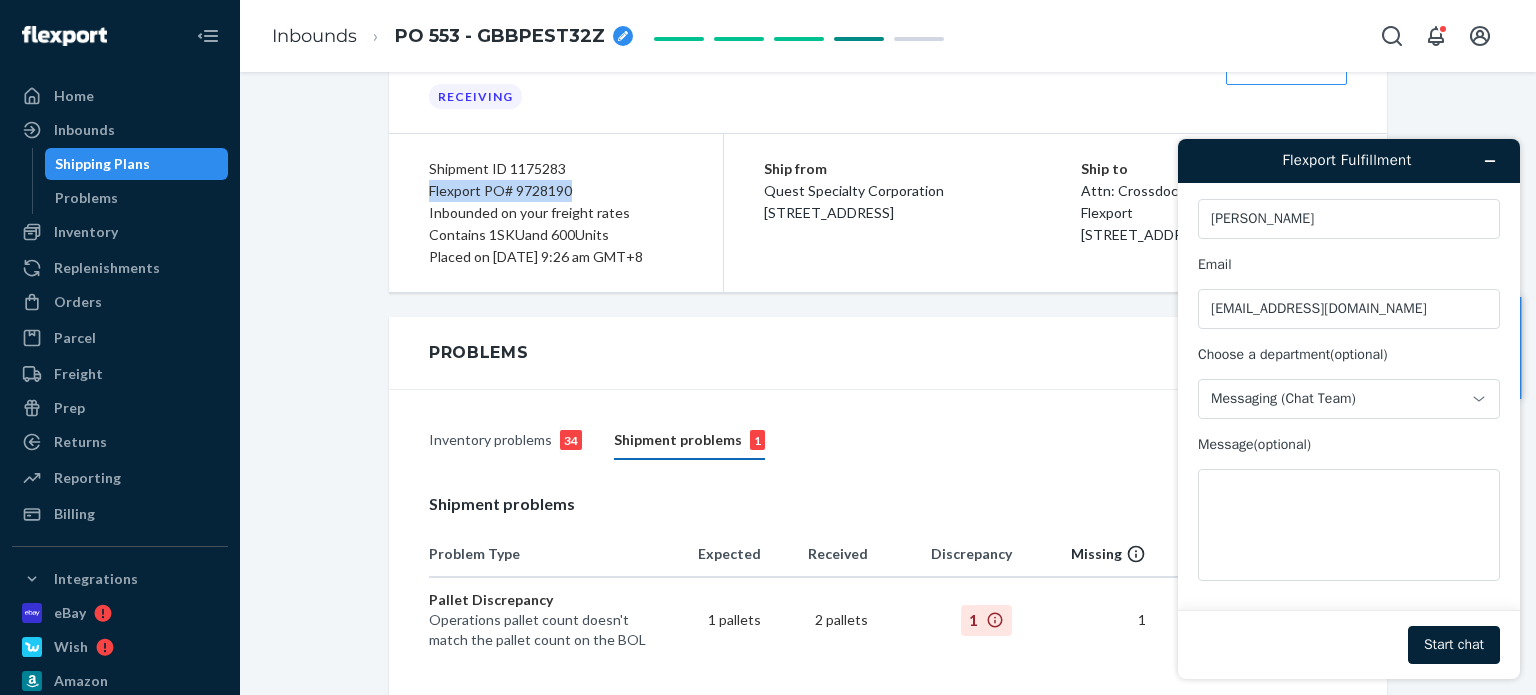 drag, startPoint x: 424, startPoint y: 189, endPoint x: 561, endPoint y: 190, distance: 137.00365 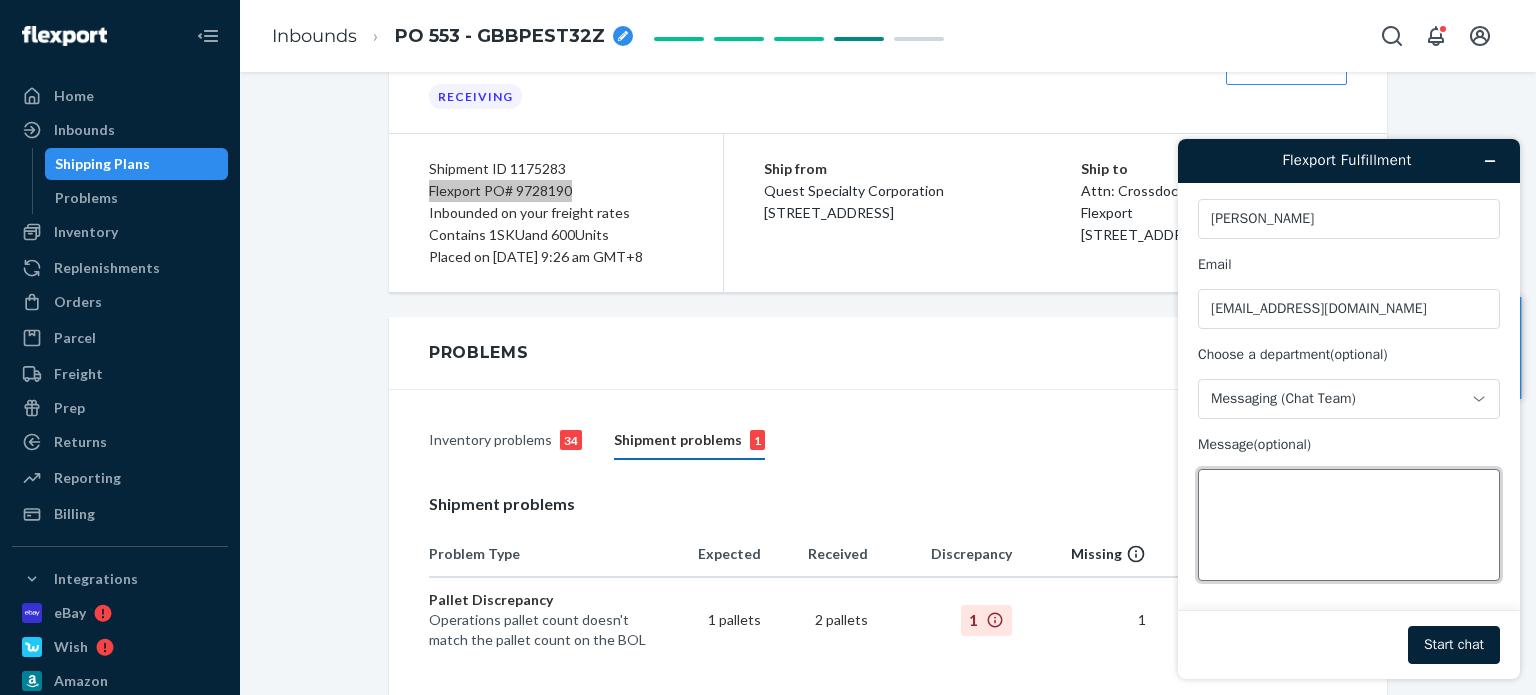 click on "Message  (optional)" at bounding box center [1349, 525] 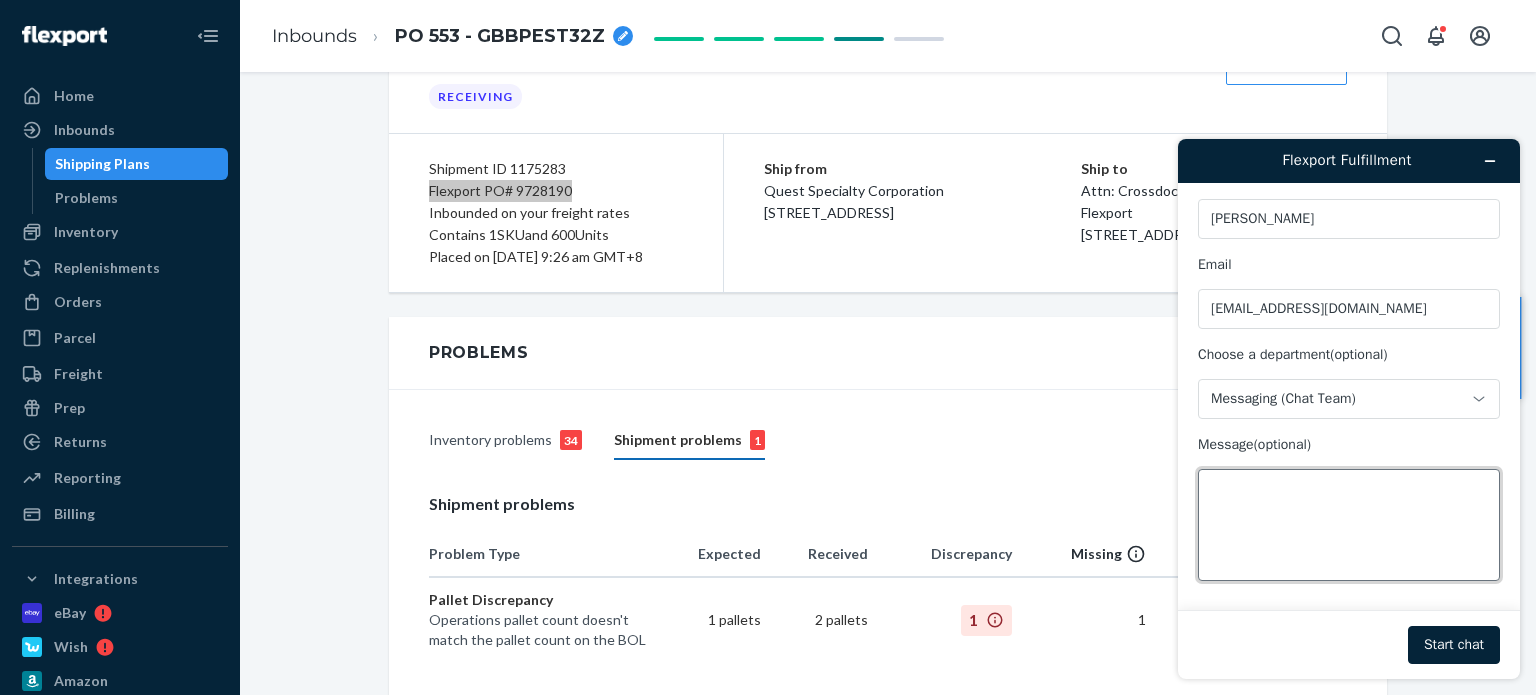 paste on "Flexport PO# 9728190" 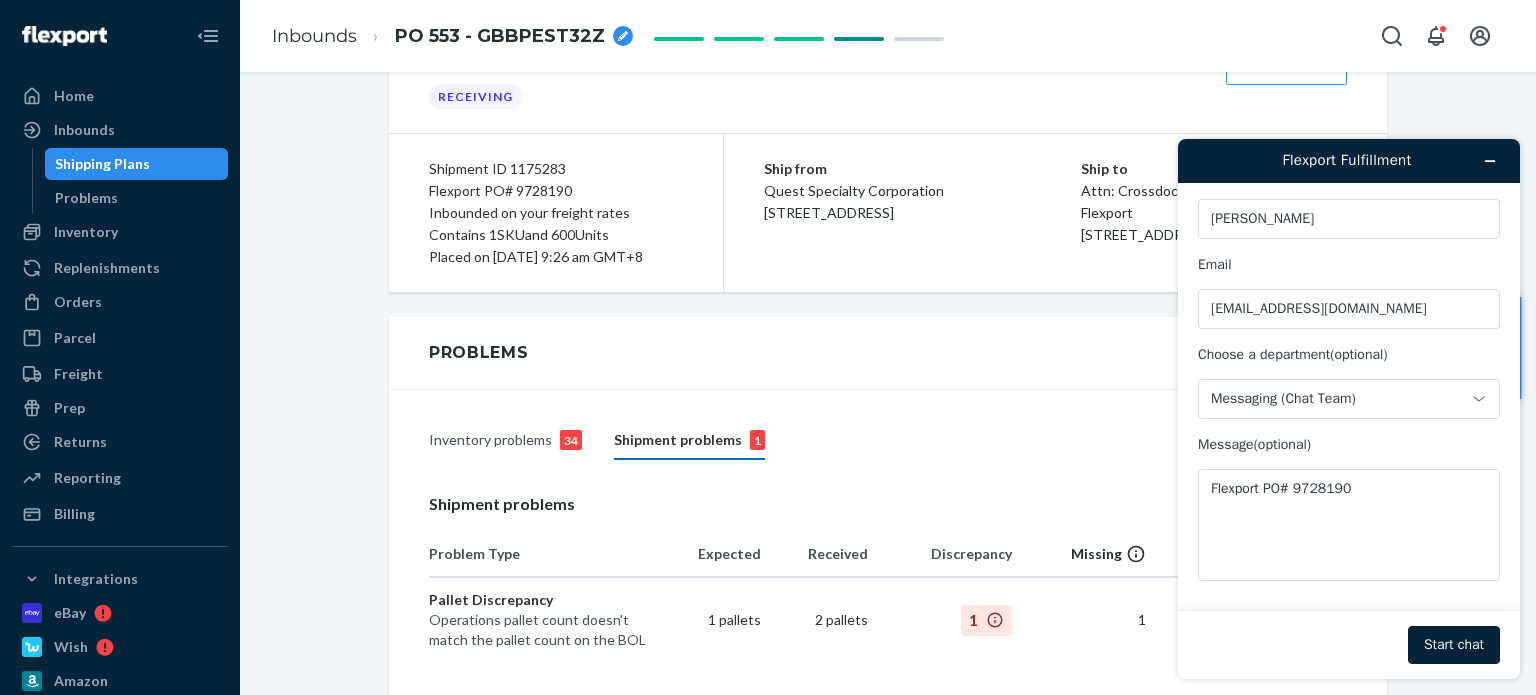 click on "Ship from Quest Specialty Corporation
[STREET_ADDRESS] Ship to Attn: Crossdock Flexport [STREET_ADDRESS]" at bounding box center [1055, 213] 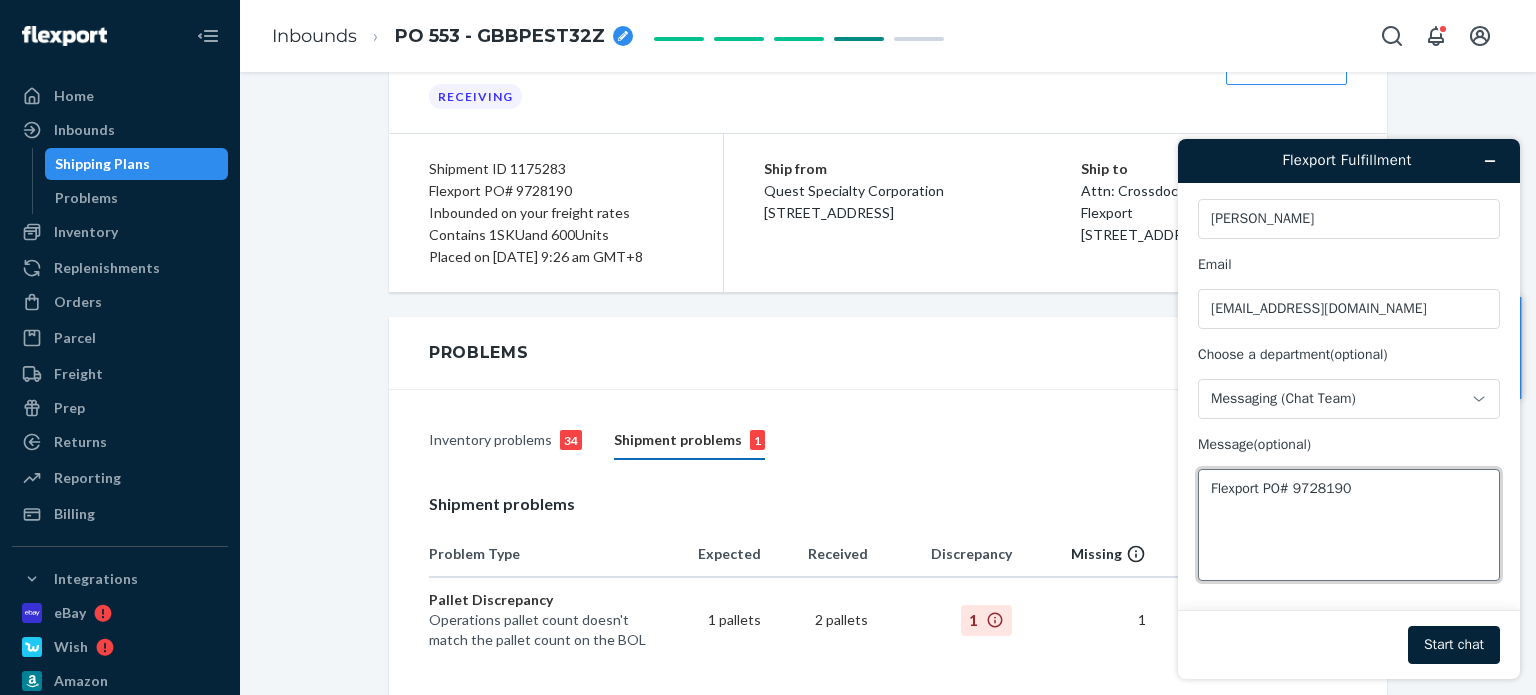 click on "Flexport PO# 9728190" at bounding box center [1349, 525] 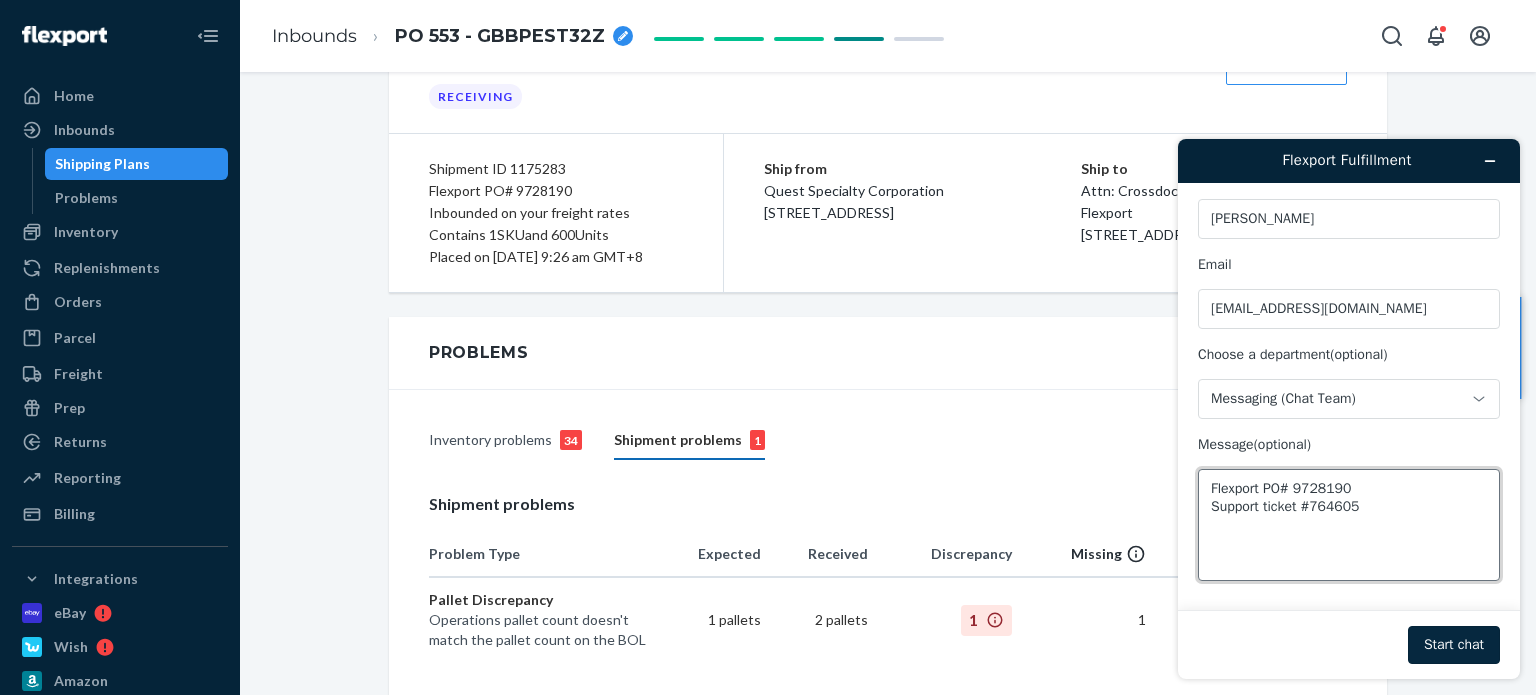 type on "Flexport PO# 9728190
Support ticket #764605" 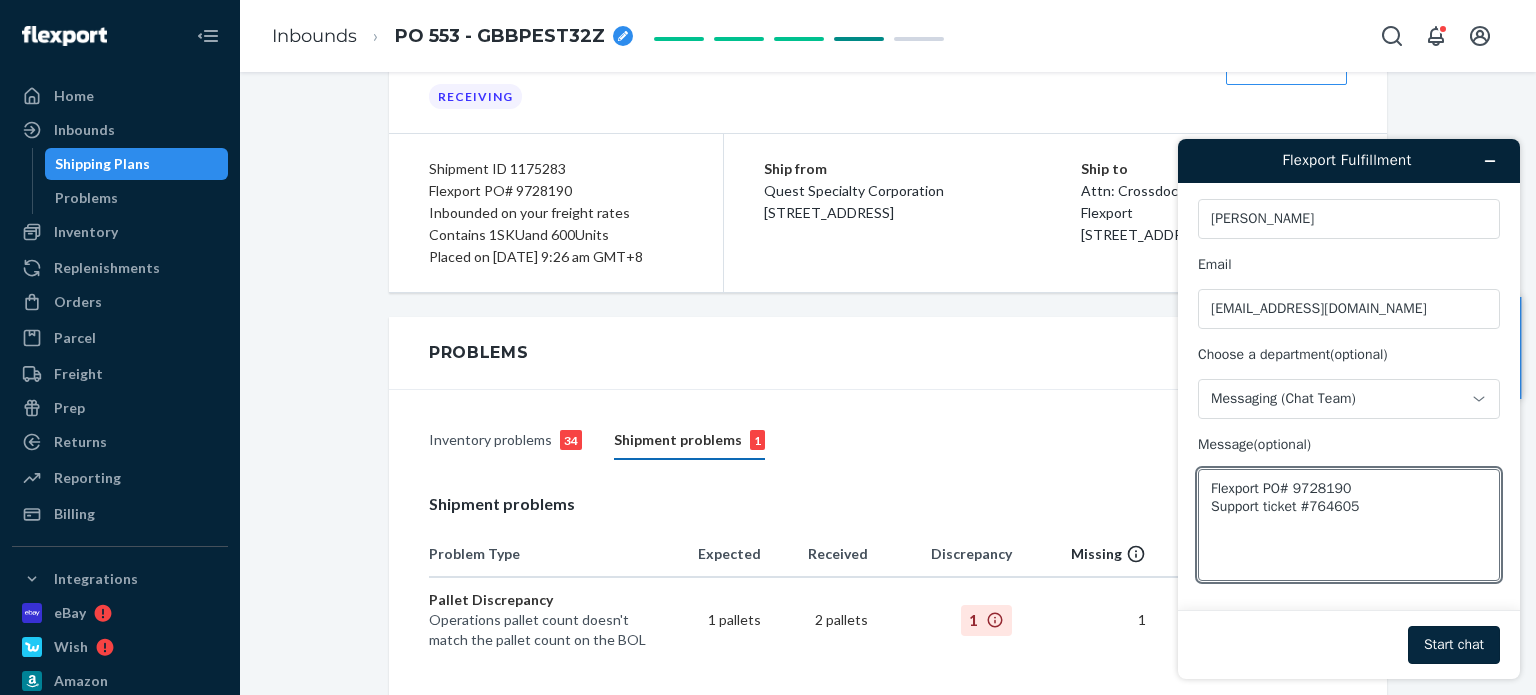 click on "Start chat" at bounding box center (1454, 645) 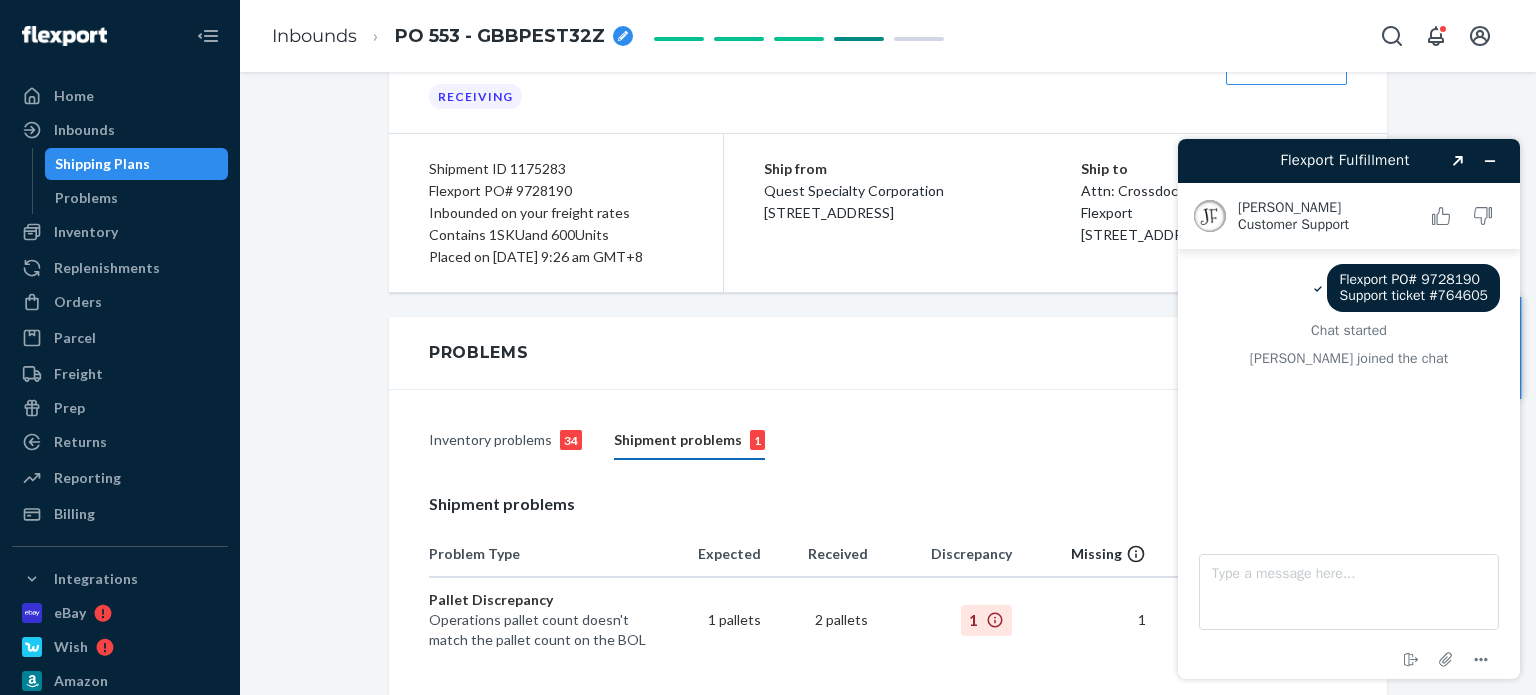 click on "Shipment problems 1" at bounding box center (689, 441) 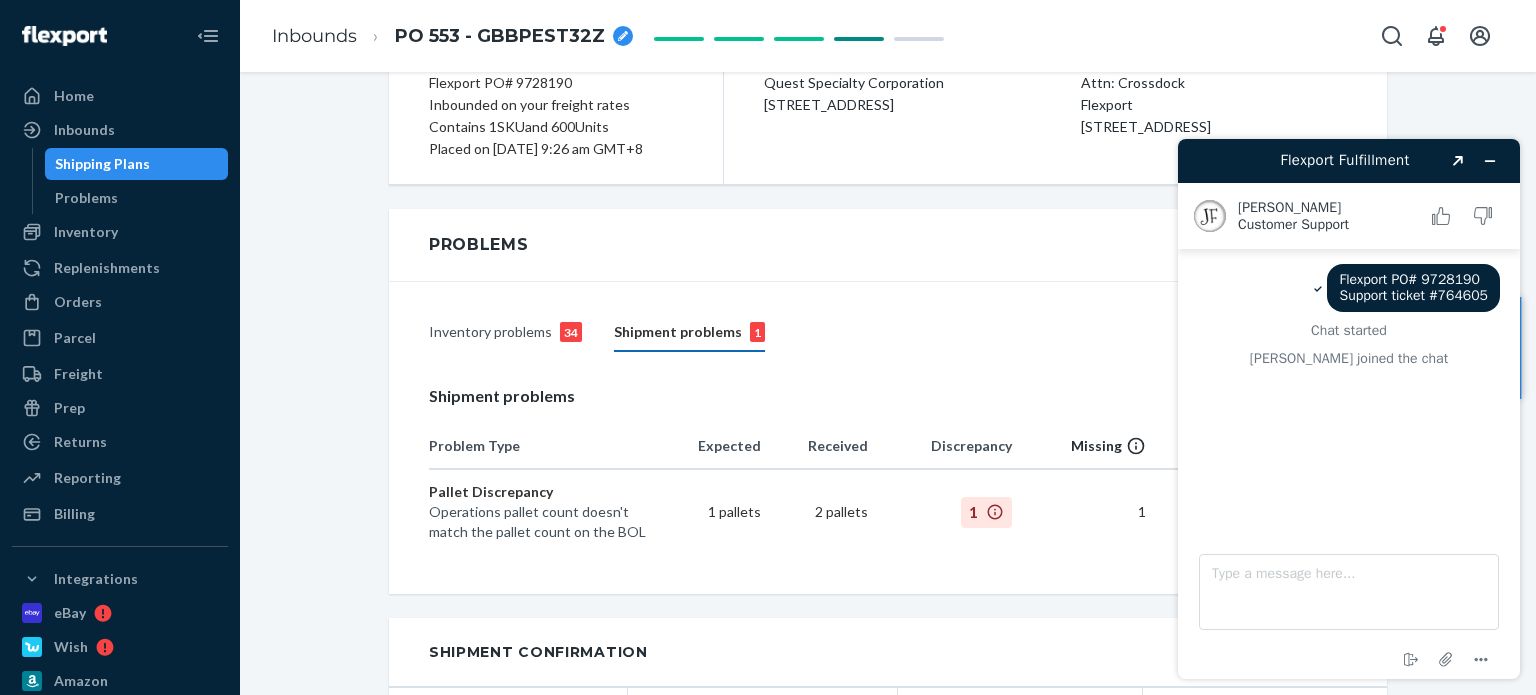 scroll, scrollTop: 400, scrollLeft: 0, axis: vertical 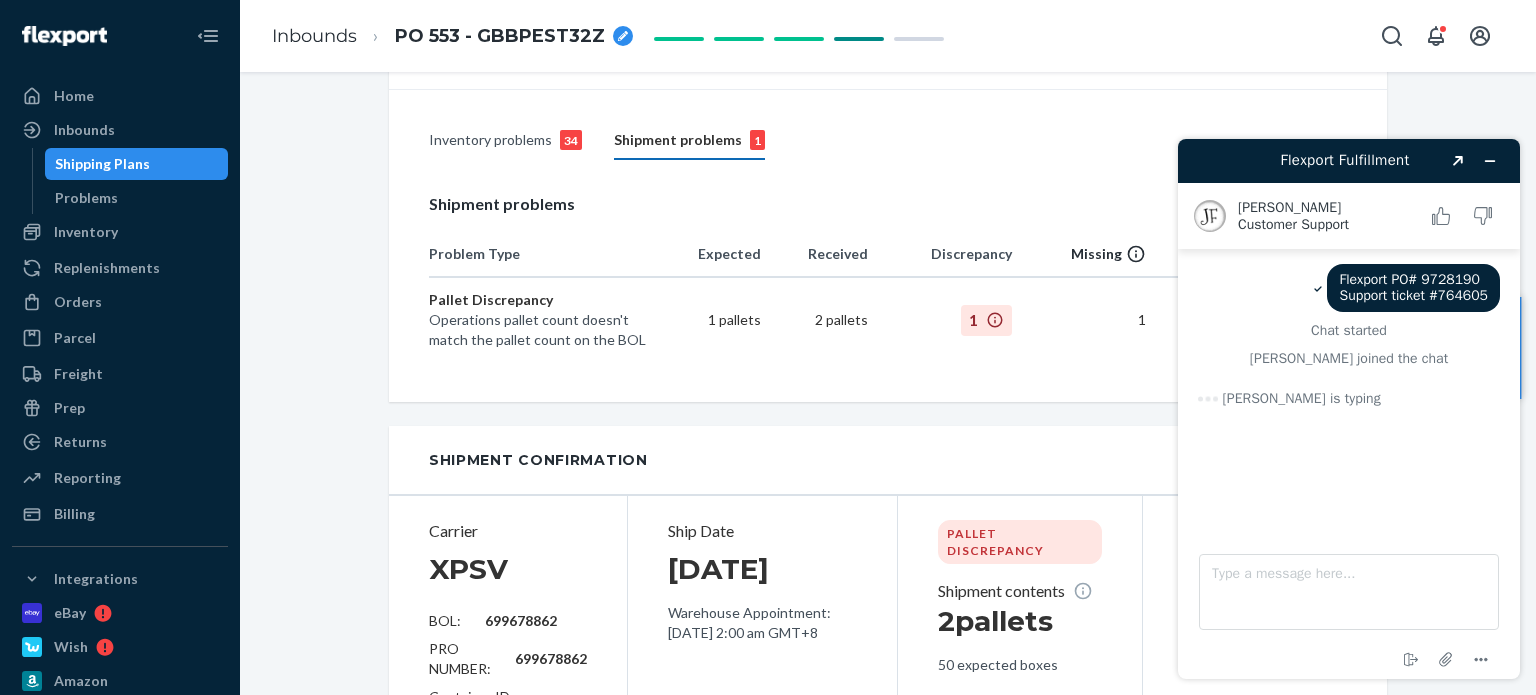 click on "Inventory problems 34" at bounding box center [505, 141] 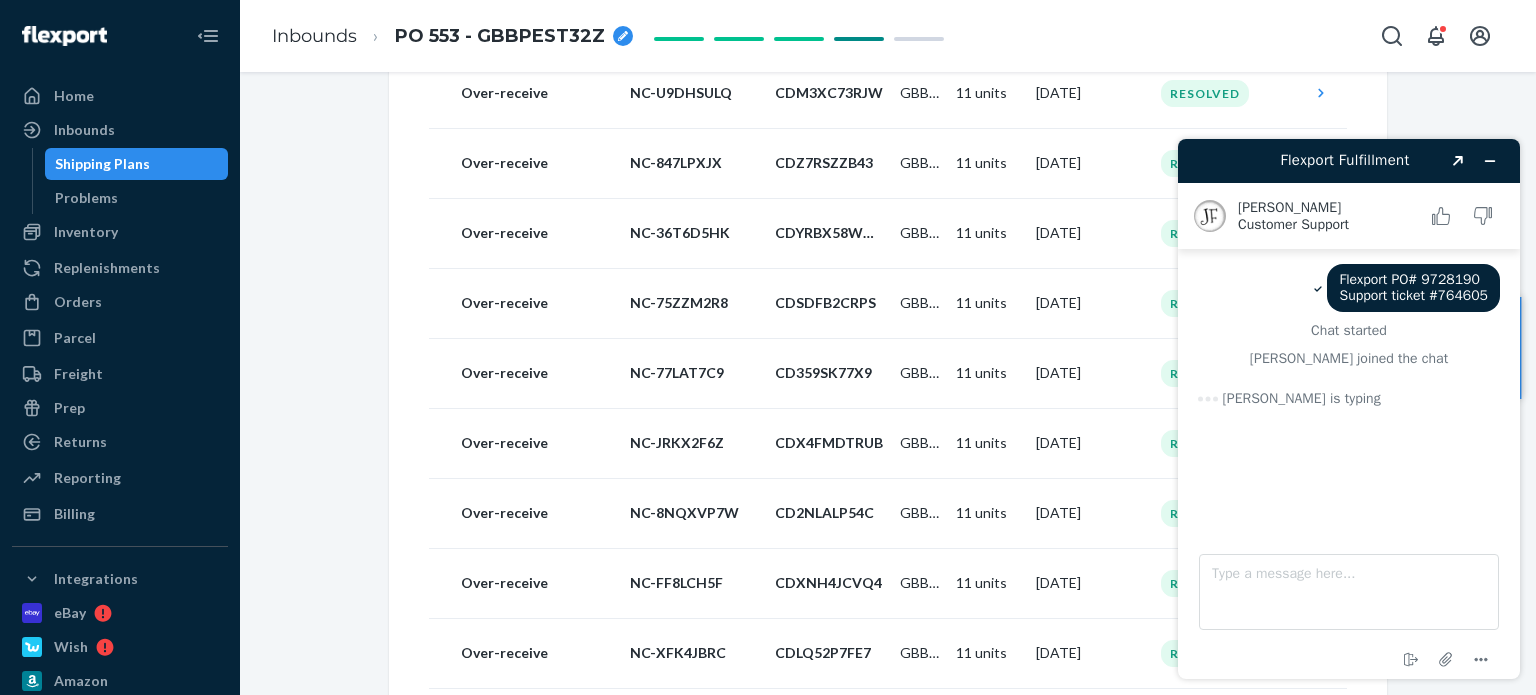scroll, scrollTop: 1200, scrollLeft: 0, axis: vertical 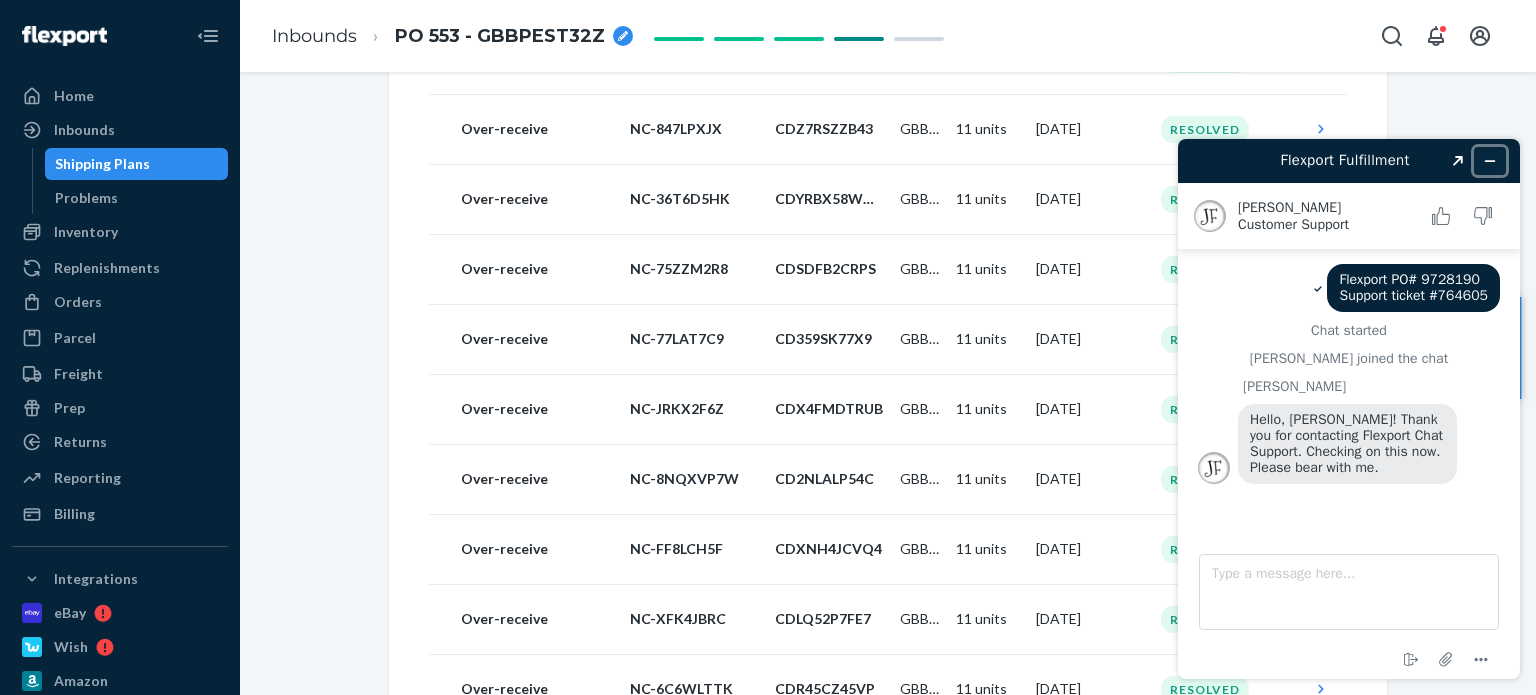 click 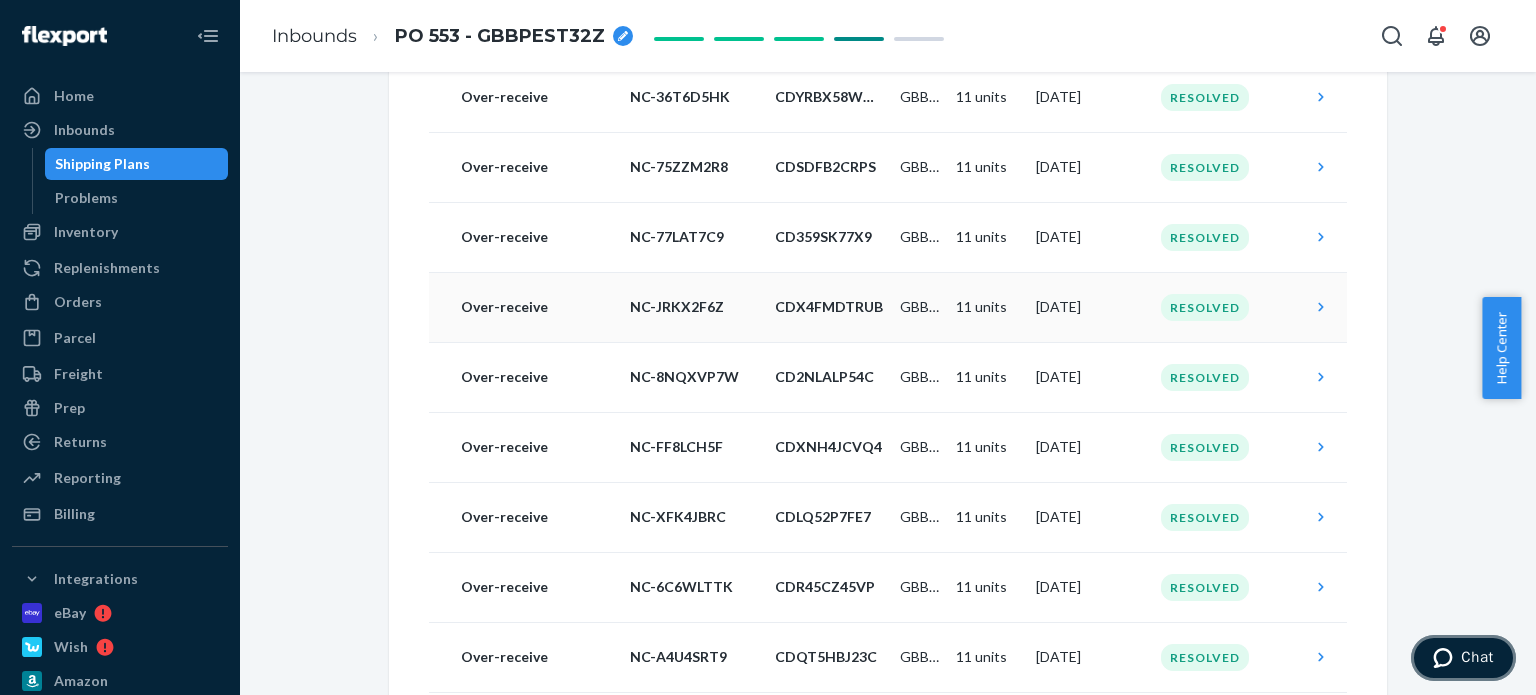 scroll, scrollTop: 1300, scrollLeft: 0, axis: vertical 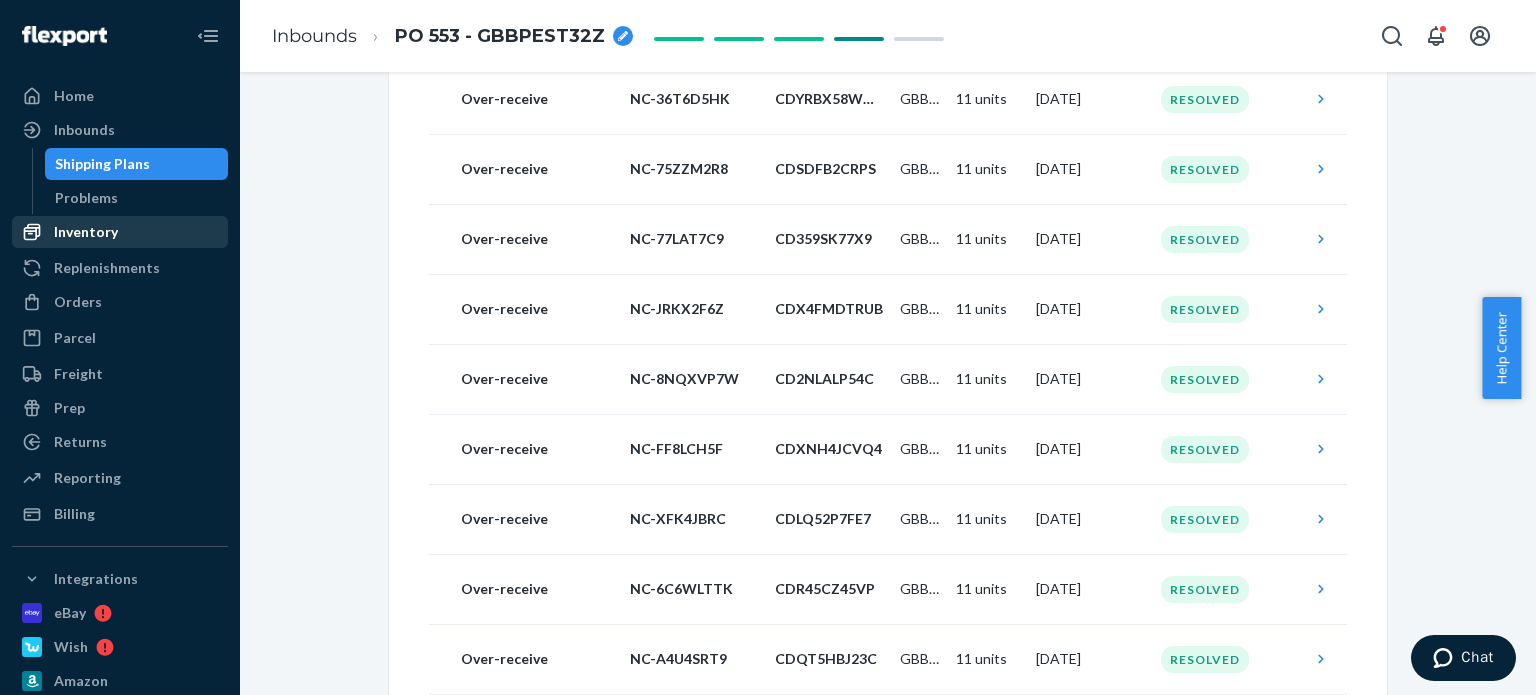 click on "Inventory" at bounding box center (120, 232) 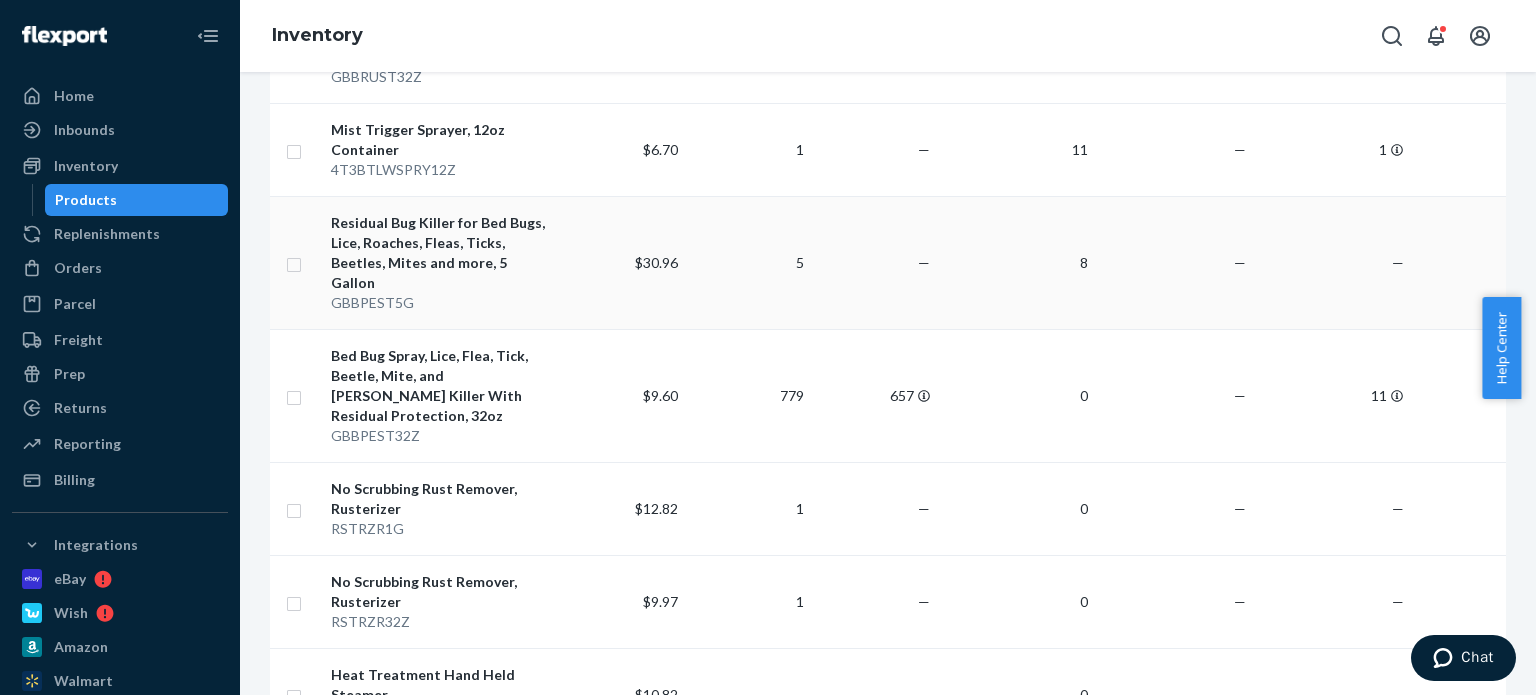 scroll, scrollTop: 1000, scrollLeft: 0, axis: vertical 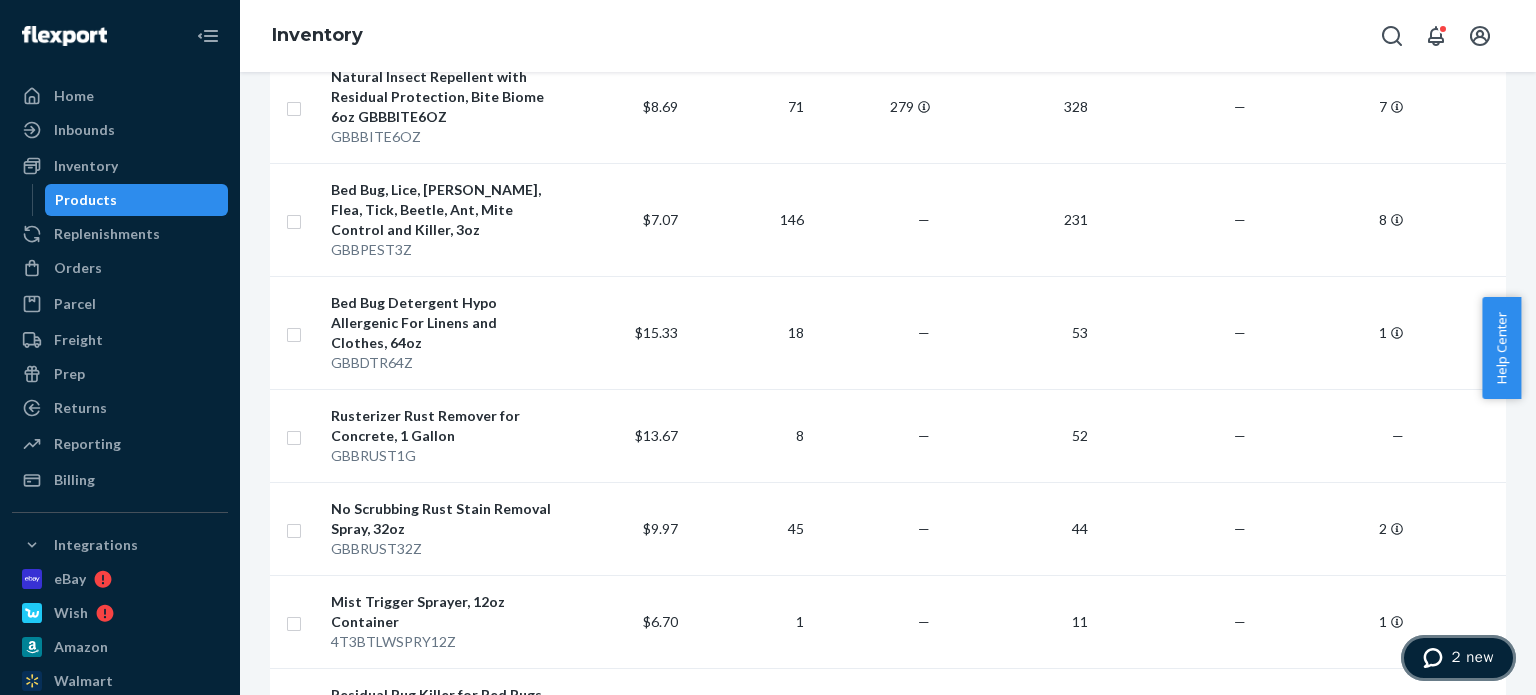 click on "2 new" at bounding box center (1458, 658) 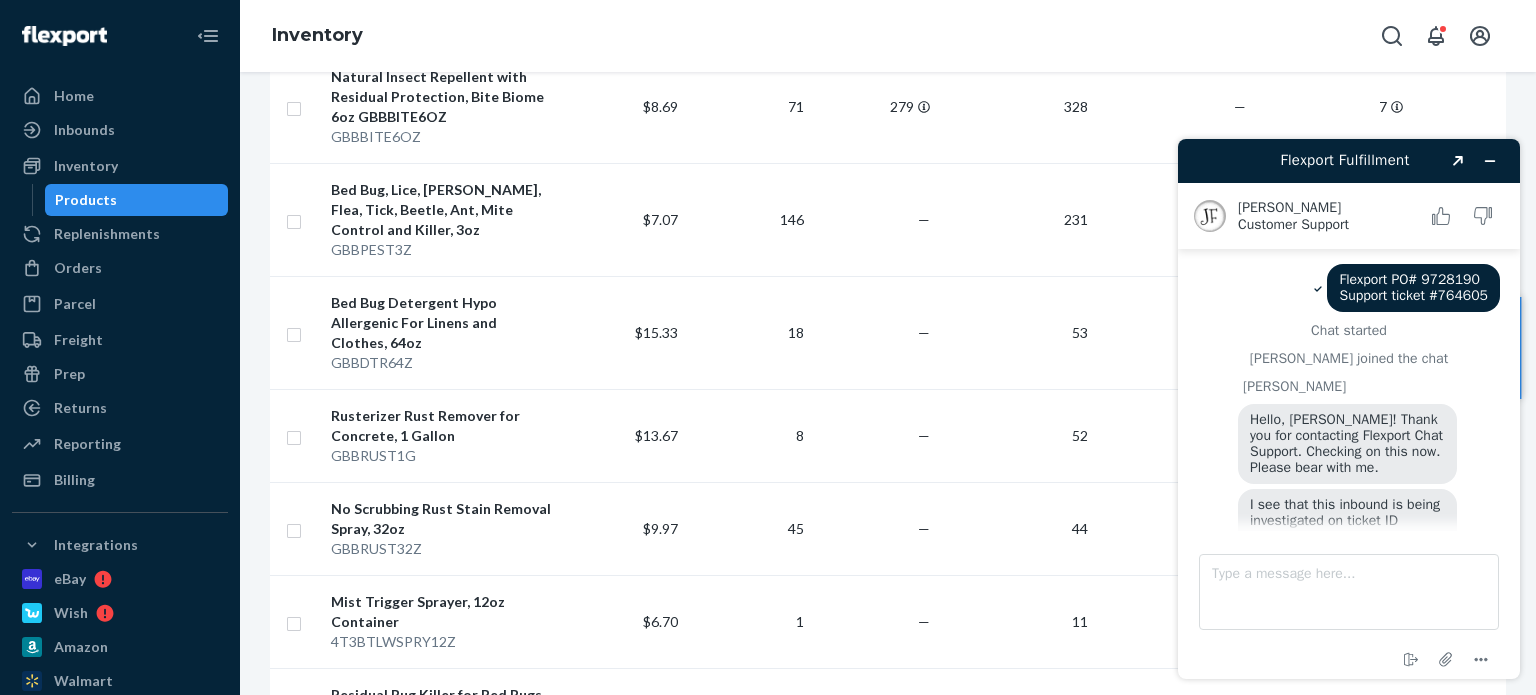 scroll, scrollTop: 0, scrollLeft: 0, axis: both 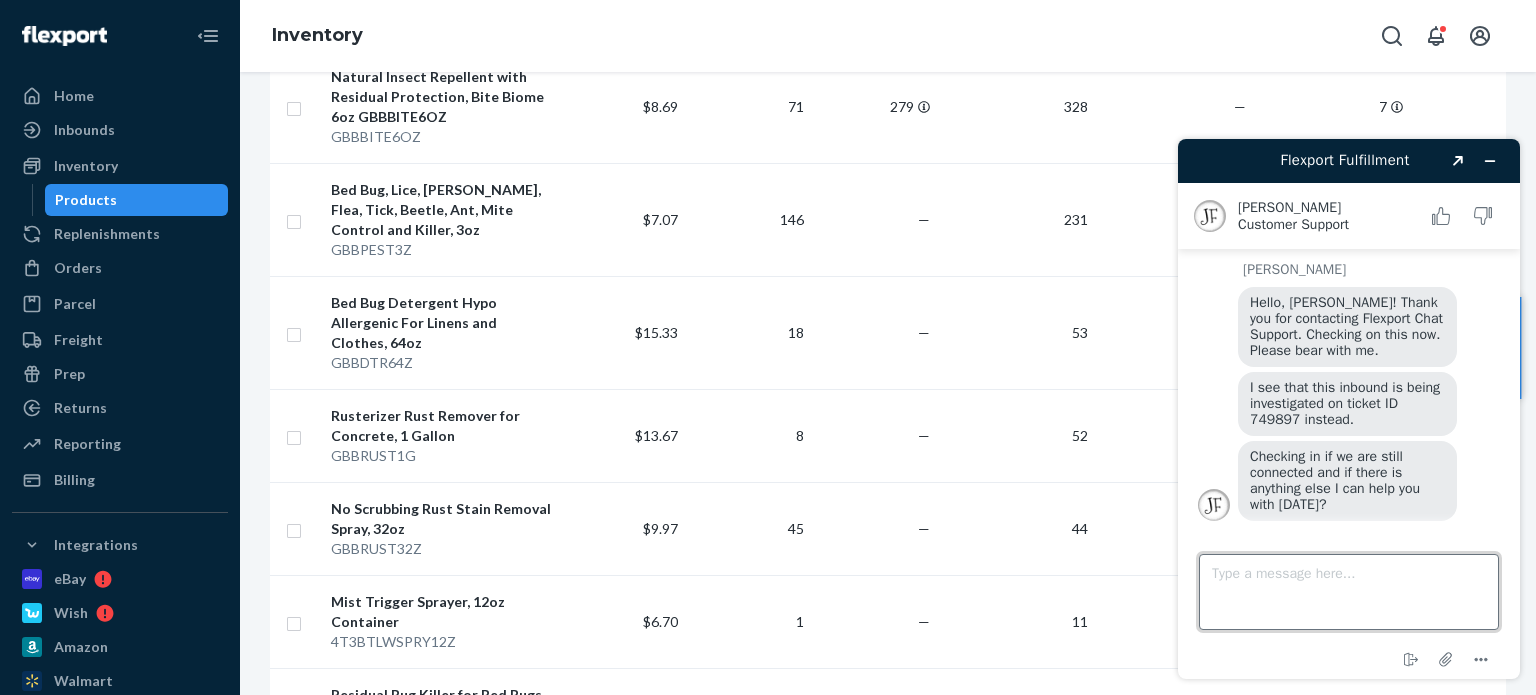 click on "Type a message here..." at bounding box center [1349, 592] 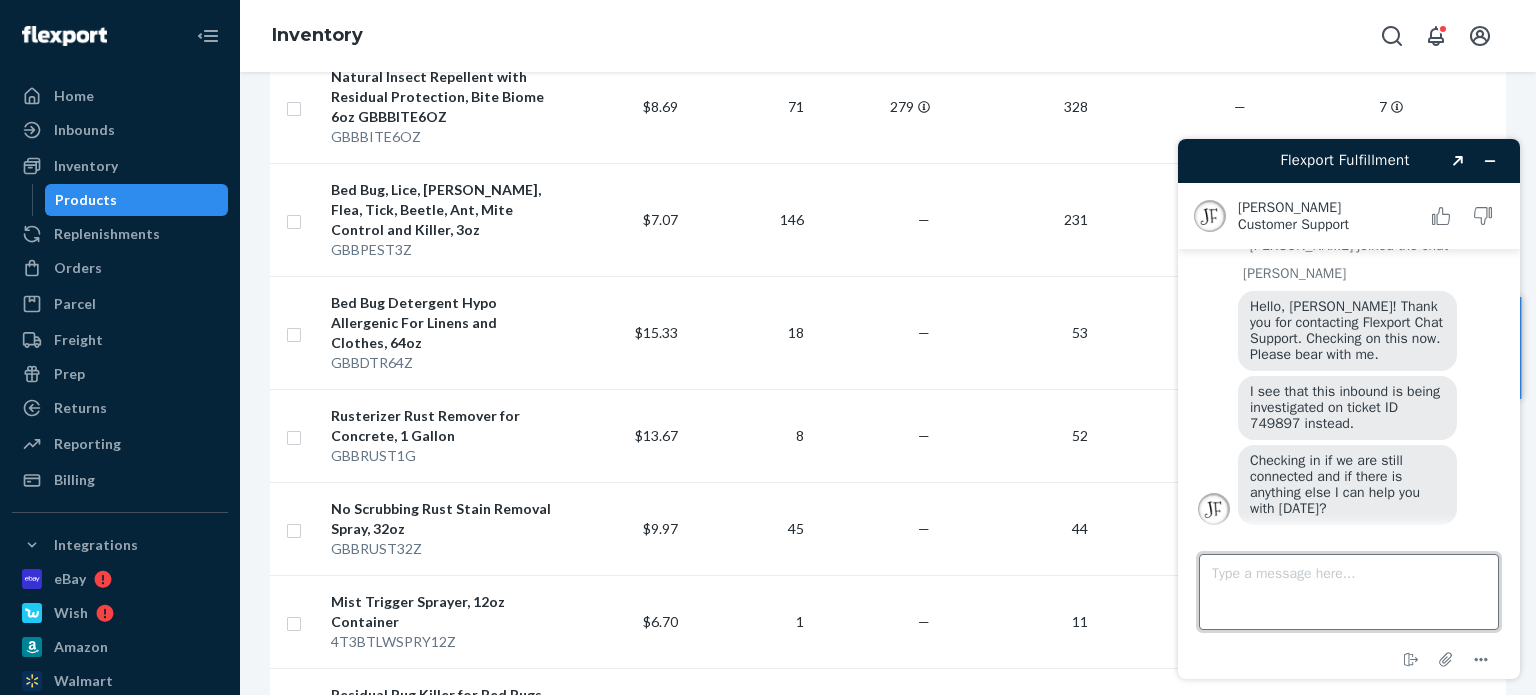 scroll, scrollTop: 117, scrollLeft: 0, axis: vertical 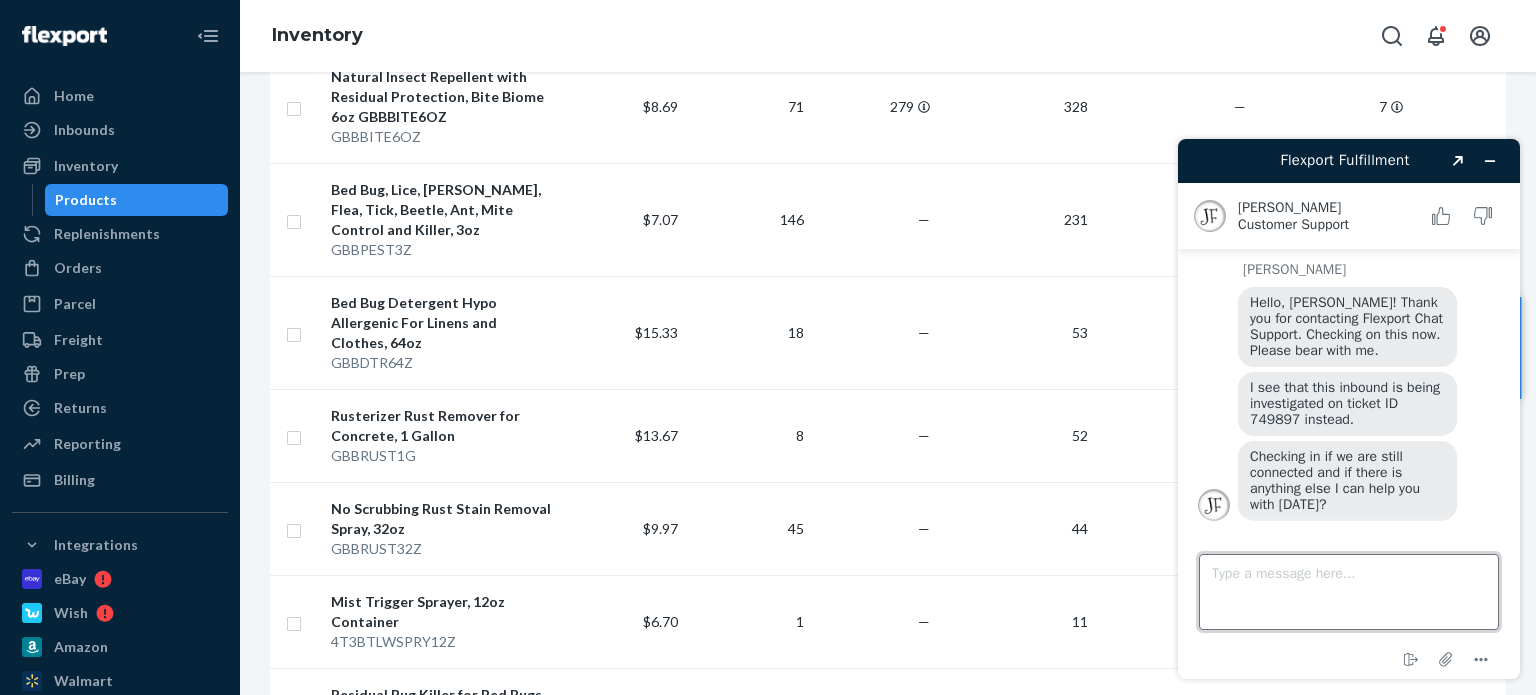 click on "Type a message here..." at bounding box center [1349, 592] 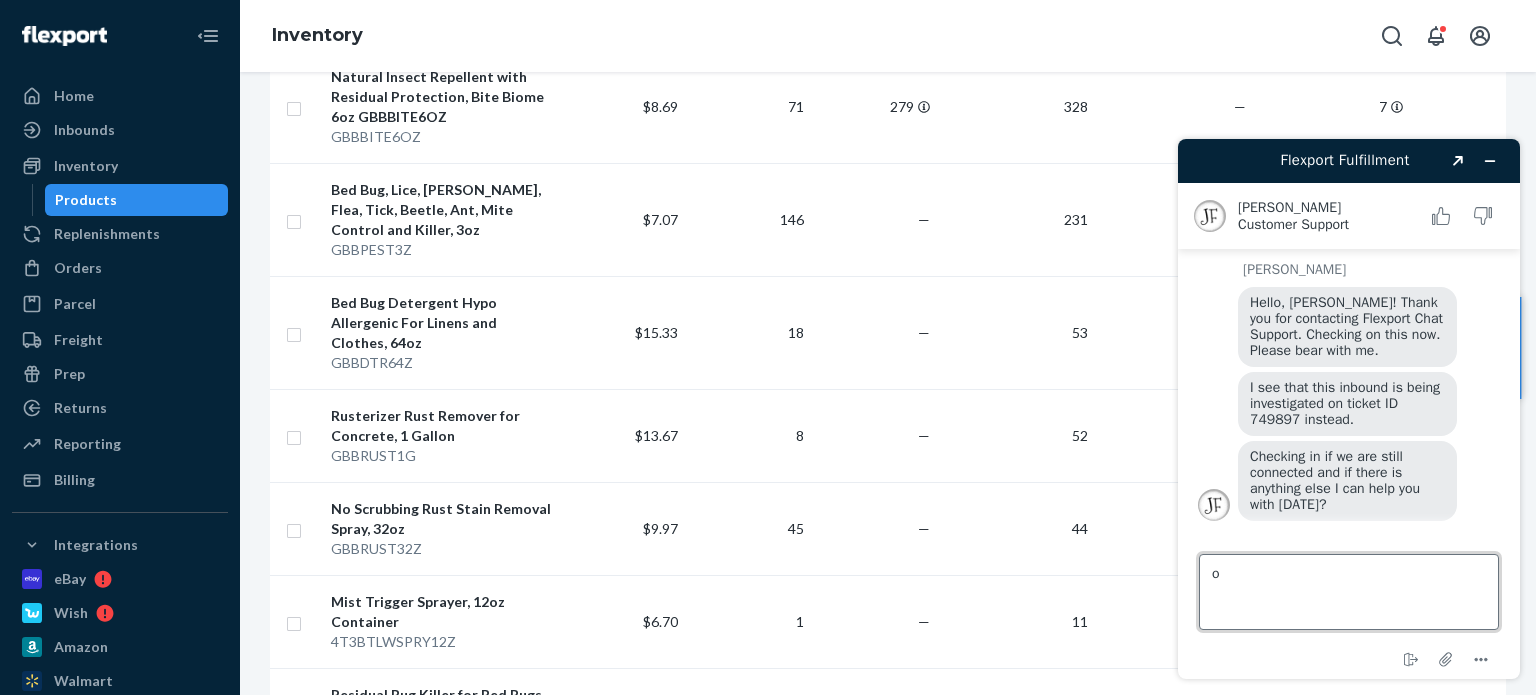 type on "ok" 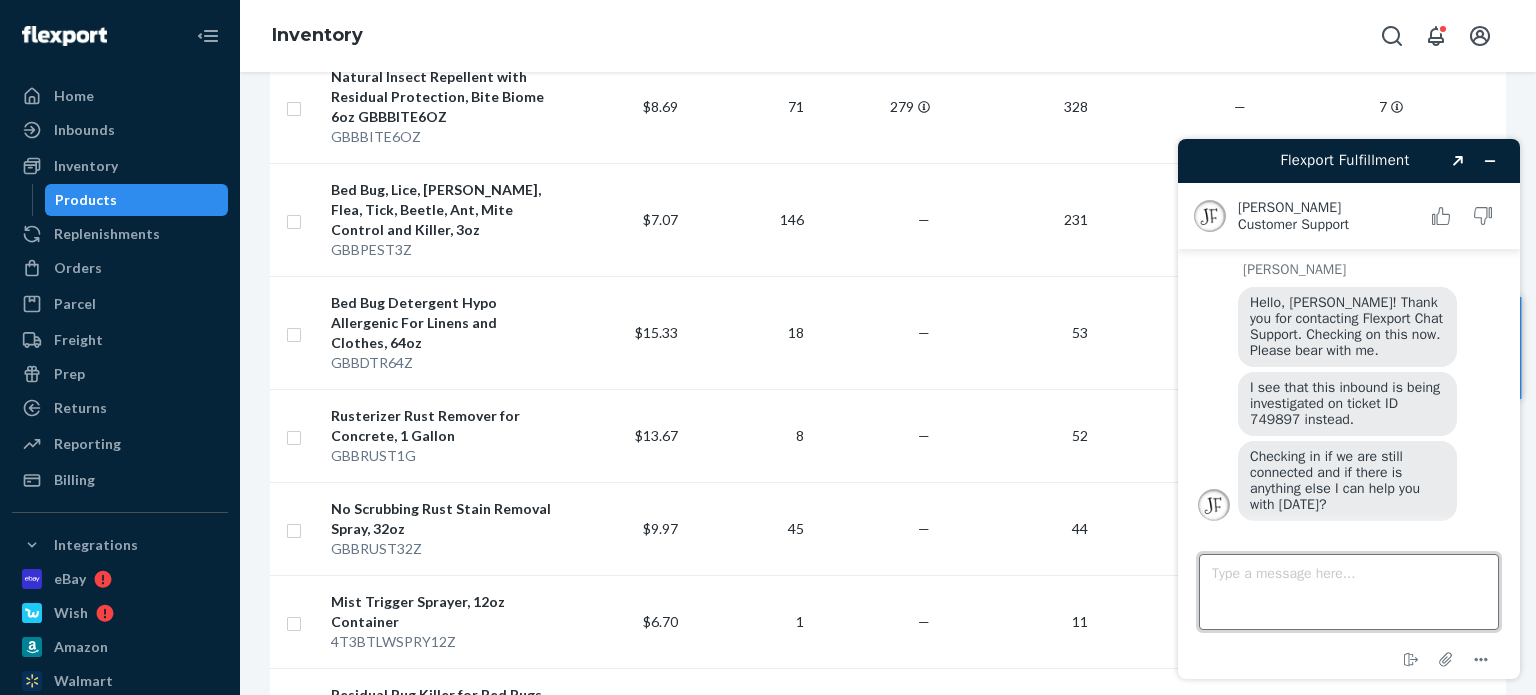 scroll, scrollTop: 160, scrollLeft: 0, axis: vertical 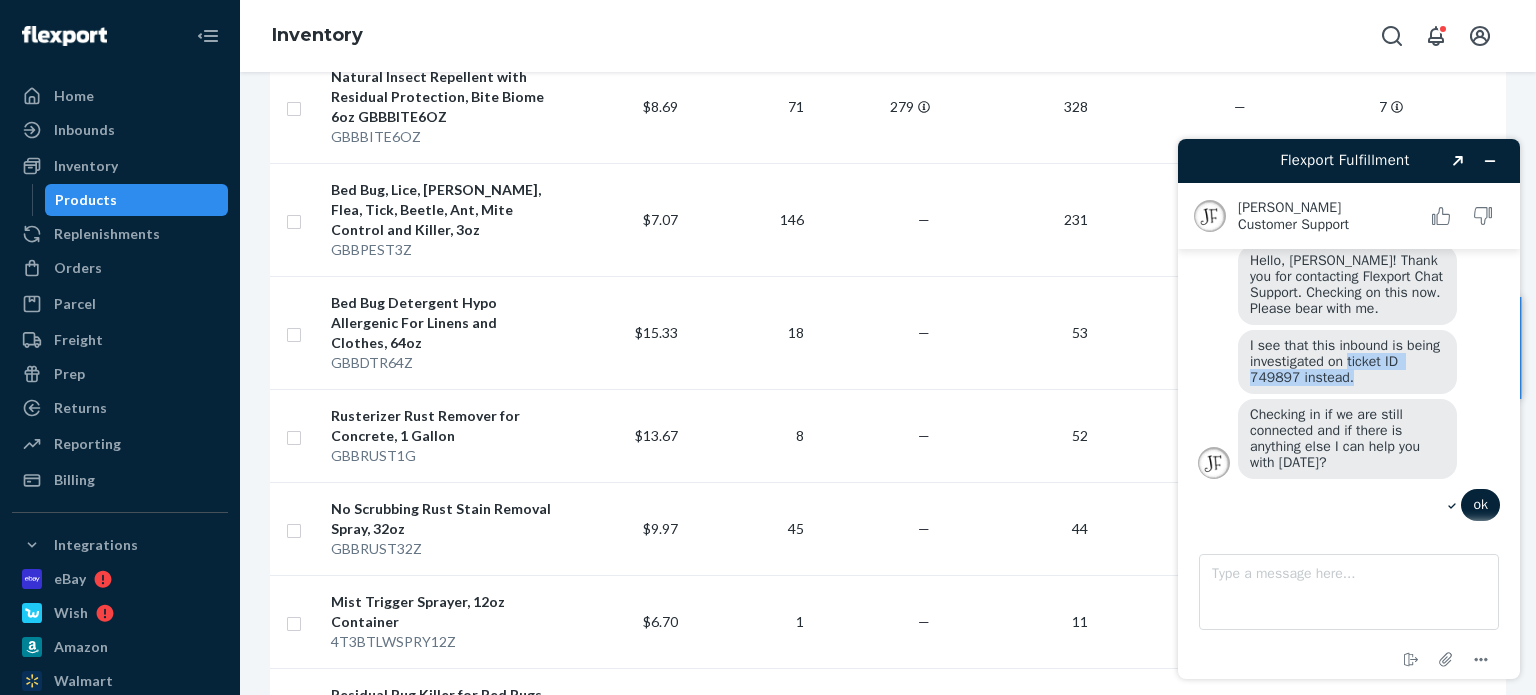 drag, startPoint x: 1350, startPoint y: 362, endPoint x: 1357, endPoint y: 382, distance: 21.189621 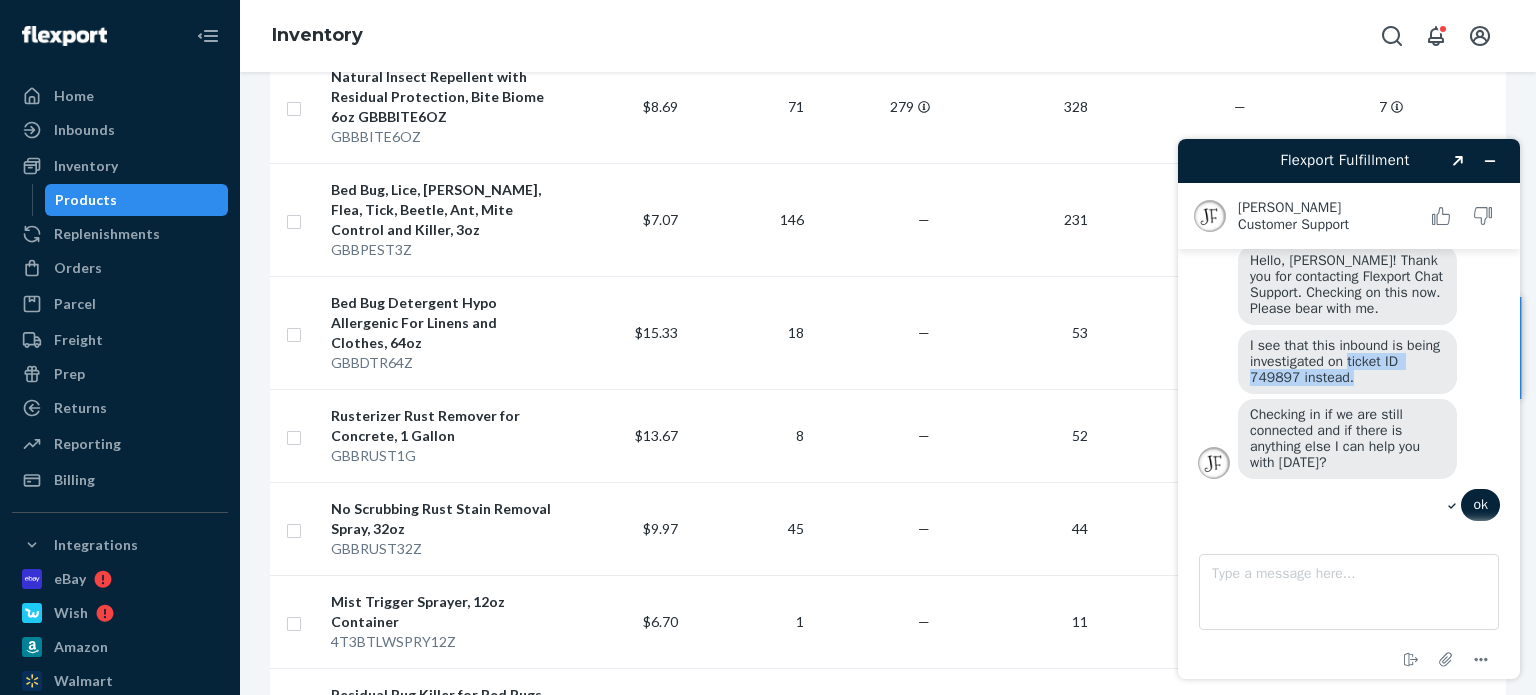 copy on "ticket ID 749897 instead." 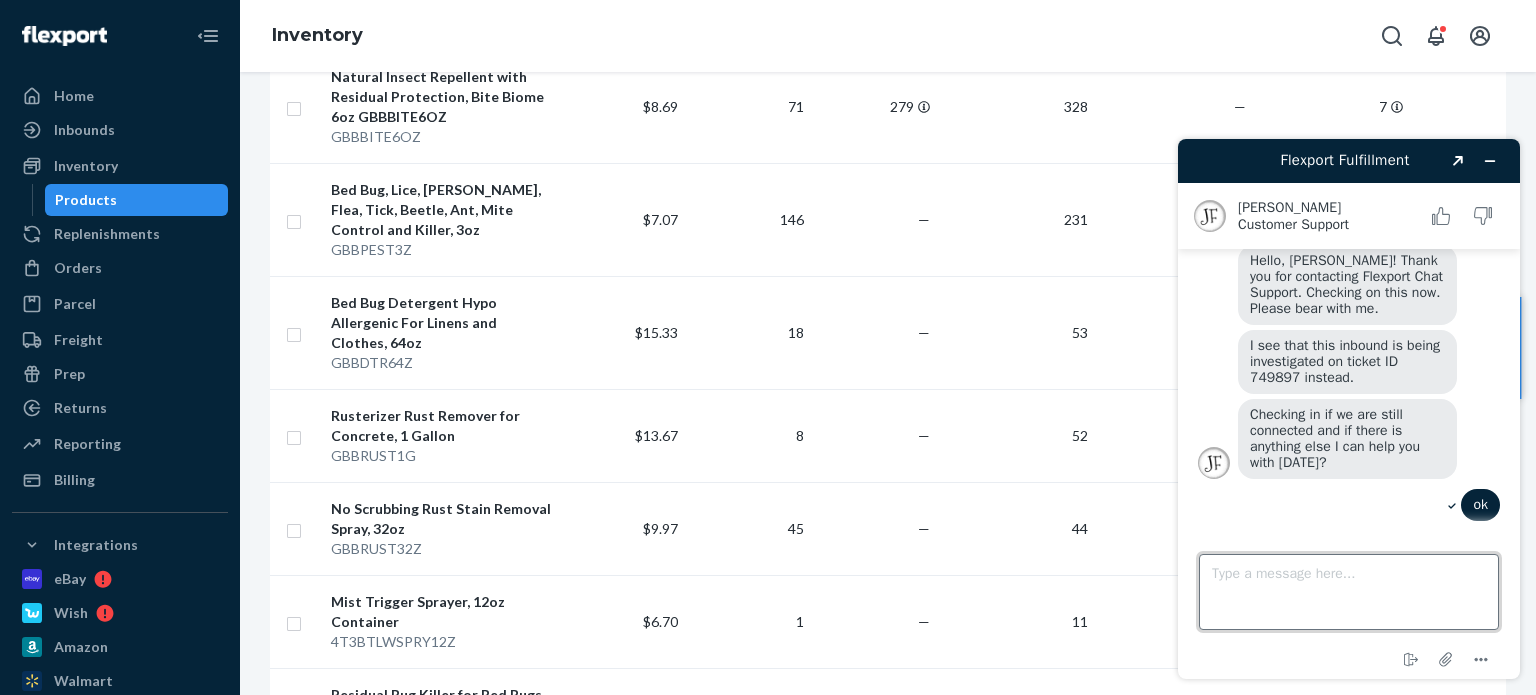 drag, startPoint x: 1329, startPoint y: 589, endPoint x: 1312, endPoint y: 581, distance: 18.788294 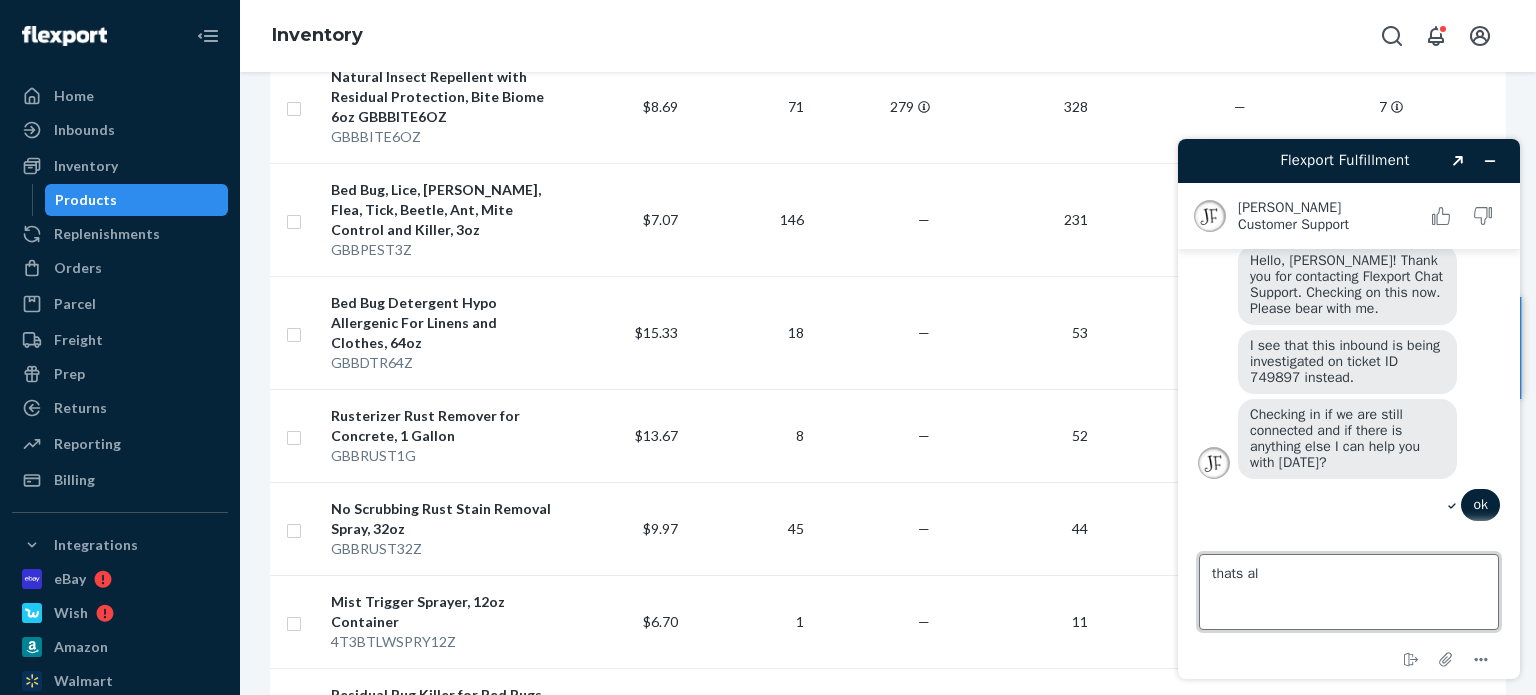 type on "thats all" 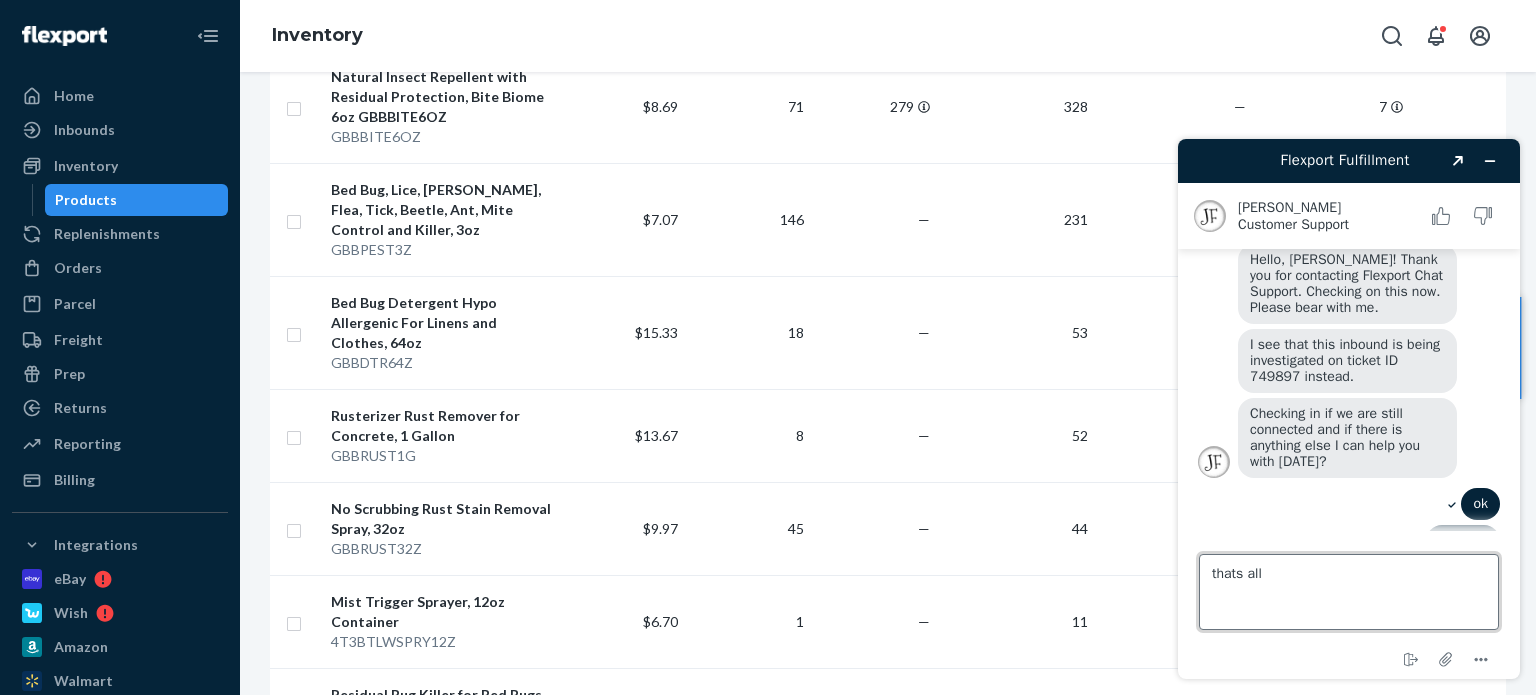 type 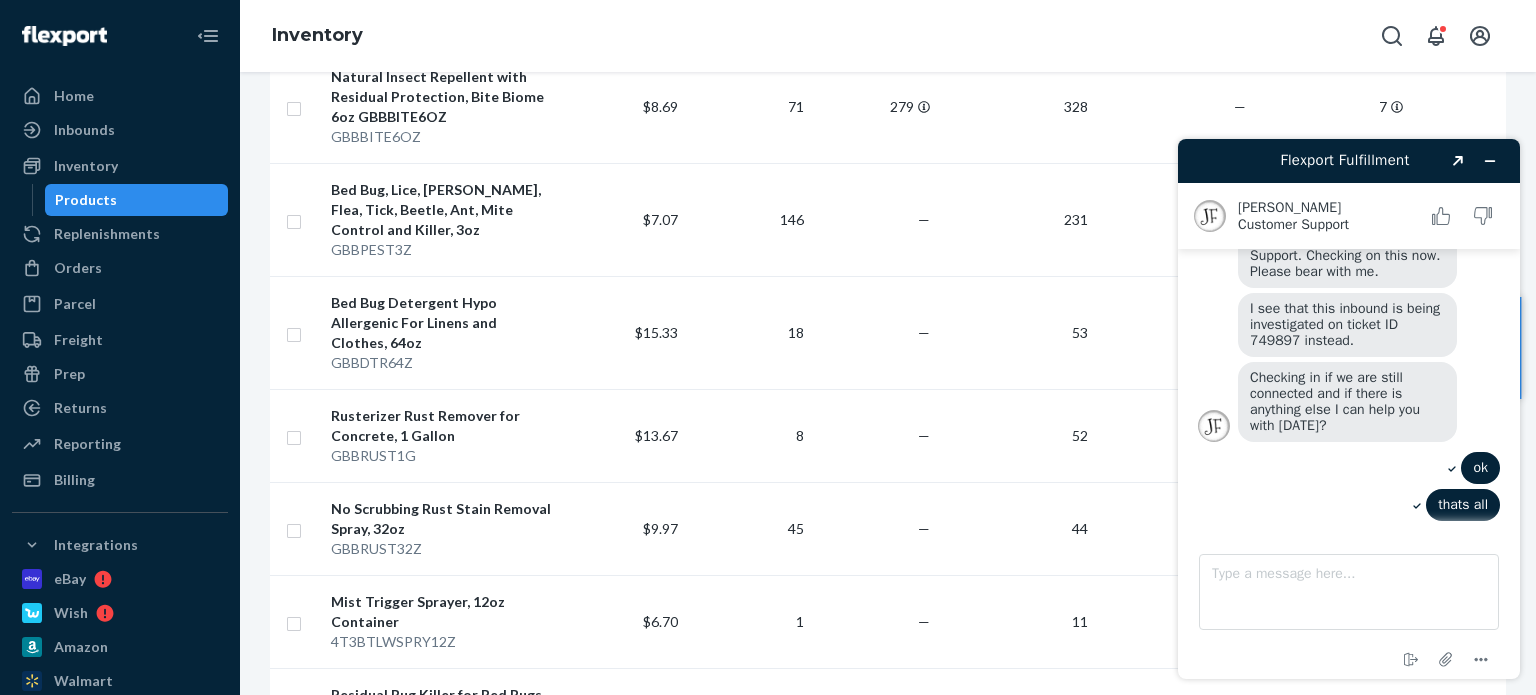 scroll, scrollTop: 316, scrollLeft: 0, axis: vertical 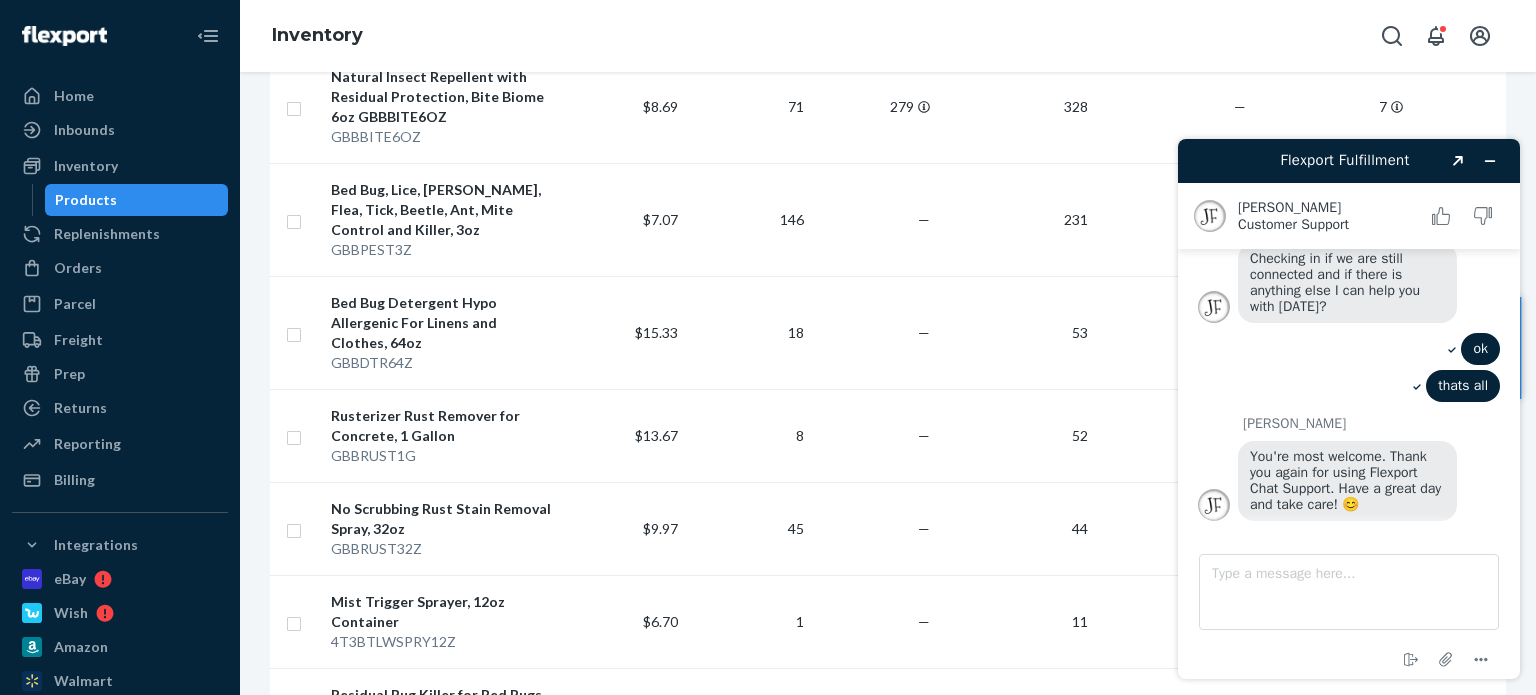 click on "Inventory" at bounding box center [888, 36] 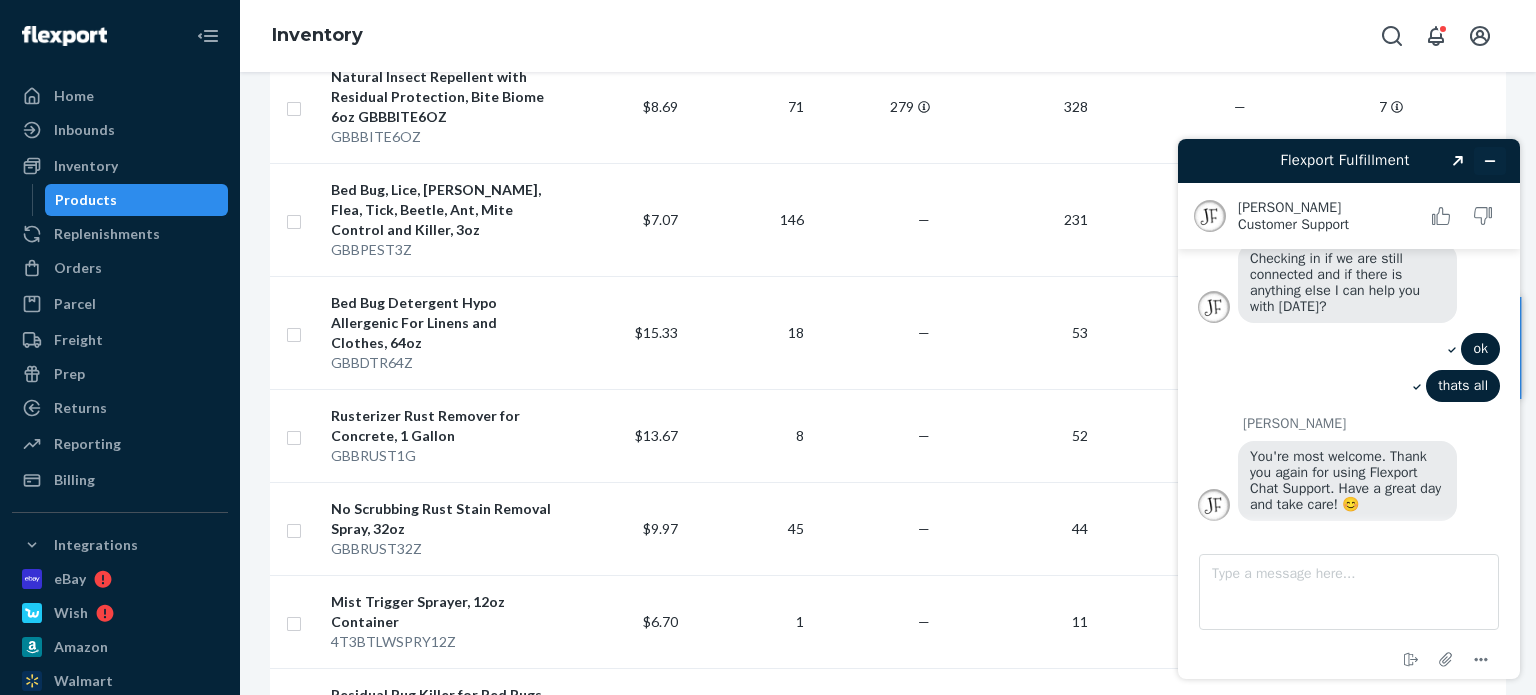 scroll, scrollTop: 412, scrollLeft: 0, axis: vertical 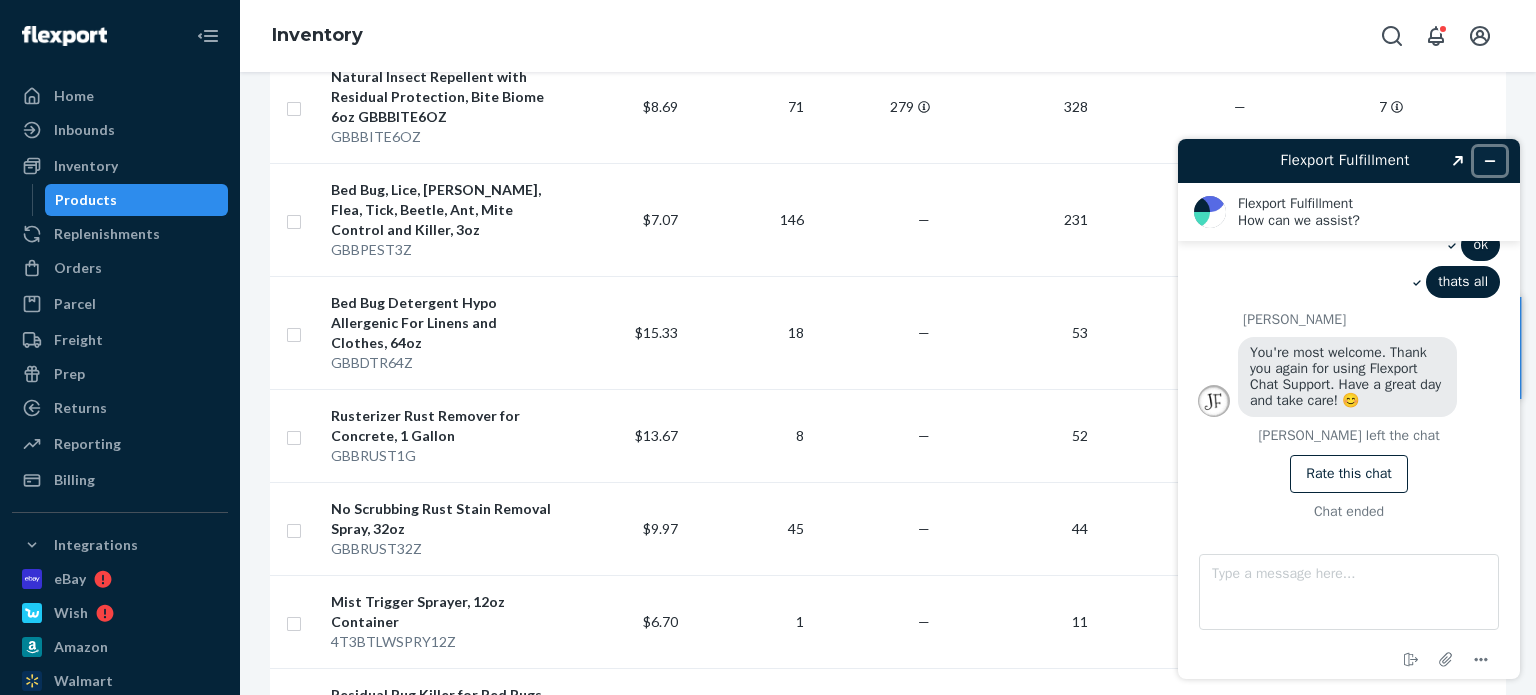 click 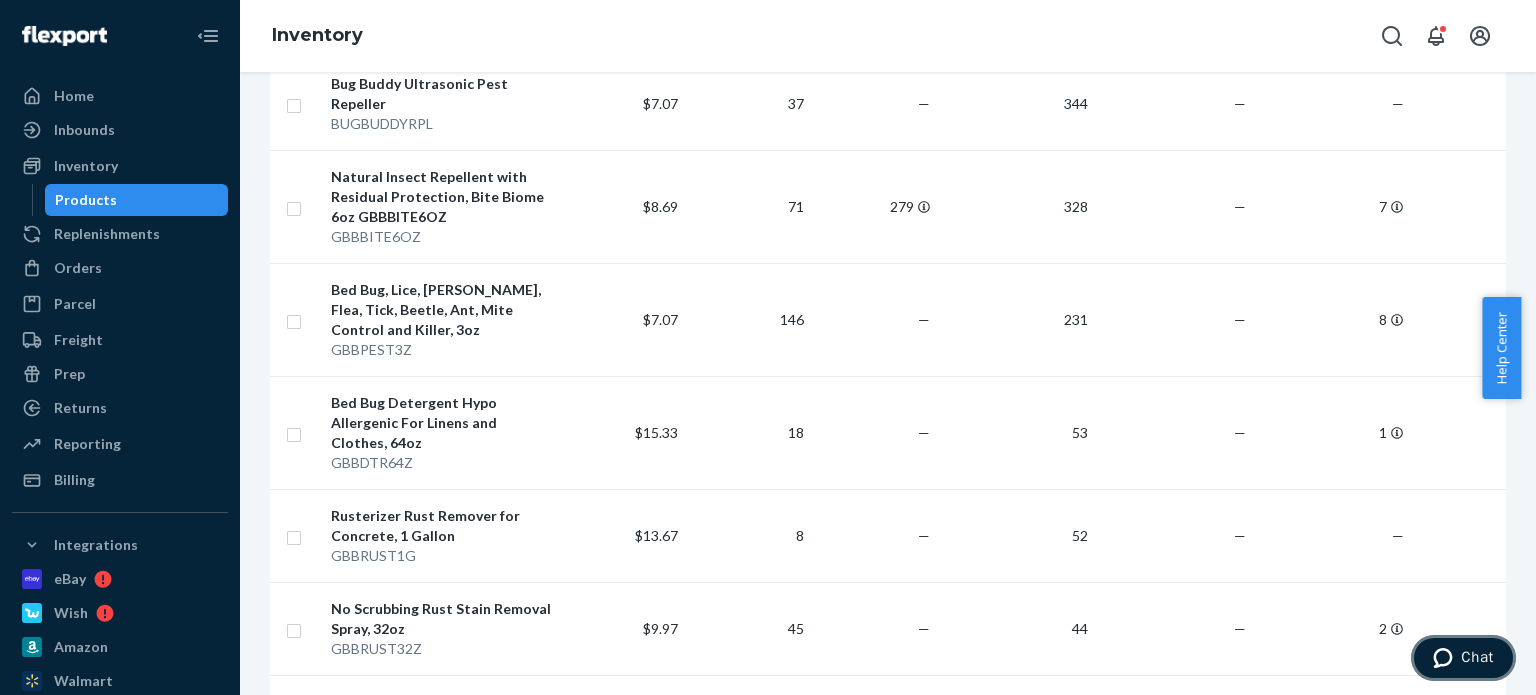scroll, scrollTop: 0, scrollLeft: 0, axis: both 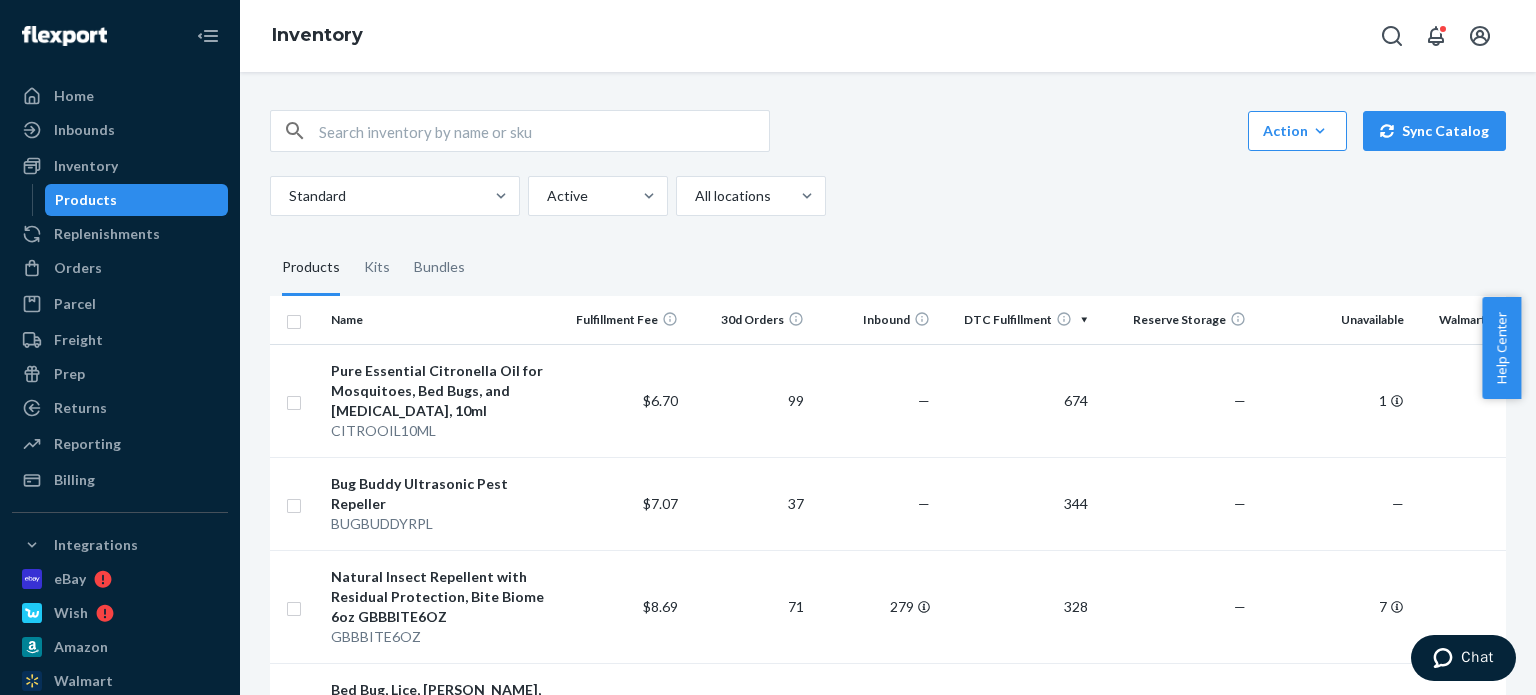 click on "Action Create product Create kit or bundle Bulk create products Bulk update products Bulk update bundles Bulk update product alias attribute Sync Catalog Standard Active All locations Products Kits Bundles Name Fulfillment Fee 30d Orders Inbound DTC Fulfillment Reserve Storage Unavailable Walmart (WFS) Pure Essential Citronella Oil for Mosquitoes, Bed Bugs, and [MEDICAL_DATA], 10ml CITROOIL10ML $6.70 99 — 674 — 1 — Bug Buddy Ultrasonic Pest Repeller BUGBUDDYRPL $7.07 37 — 344 — — — Natural Insect Repellent with Residual Protection, Bite Biome 6oz GBBBITE6OZ GBBBITE6OZ $8.69 71 279 328 — 7 — Bed Bug, Lice, [PERSON_NAME], Flea, Tick, Beetle, Ant, Mite Control and Killer, 3oz GBBPEST3Z $7.07 146 — 231 — 8 — Bed Bug Detergent Hypo Allergenic For Linens and Clothes, 64oz GBBDTR64Z $15.33 18 — 53 — 1 — Rusterizer Rust Remover for Concrete, 1 Gallon GBBRUST1G $13.67 8 — 52 — — — No Scrubbing Rust Stain Removal Spray, 32oz GBBRUST32Z $9.97 45 — 44 — 2 — 4T3BTLWSPRY12Z $6.70 1 — 11 —" at bounding box center (888, 5329) 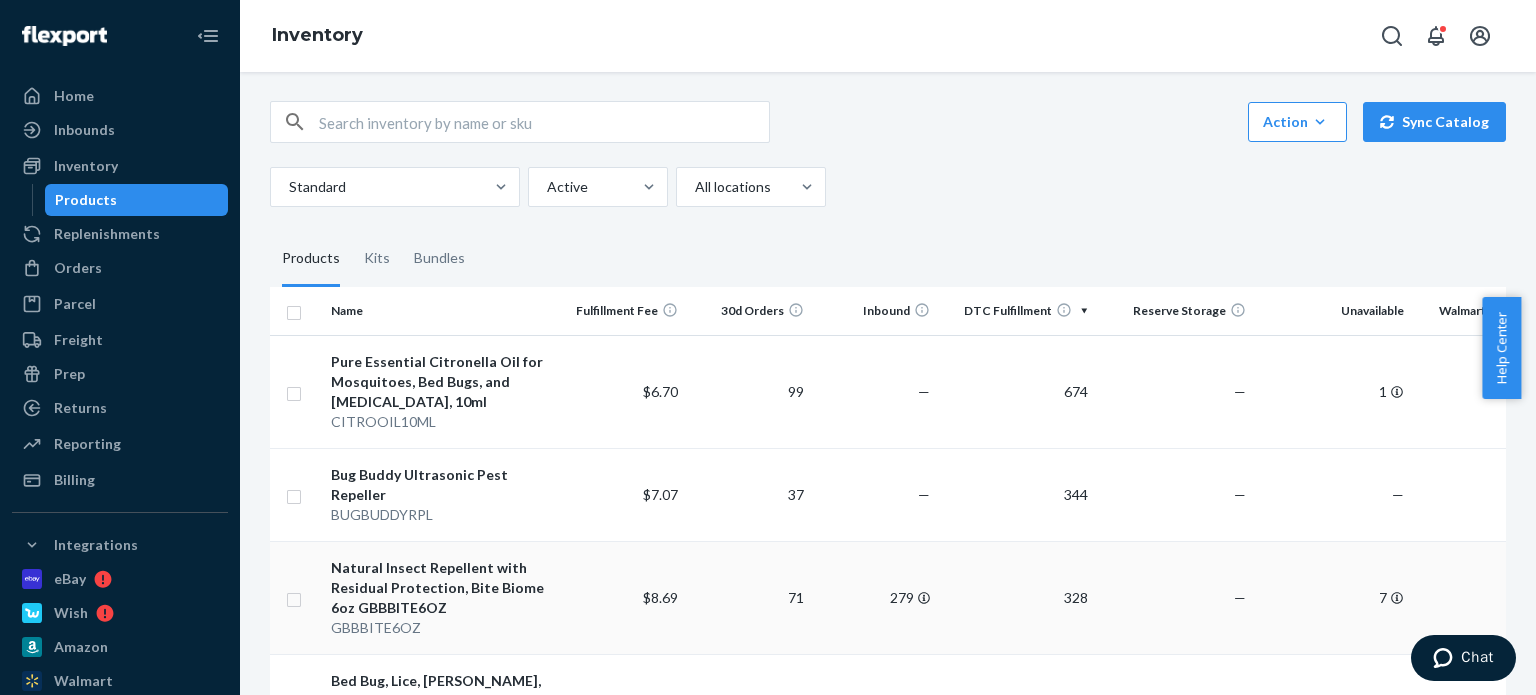 scroll, scrollTop: 0, scrollLeft: 0, axis: both 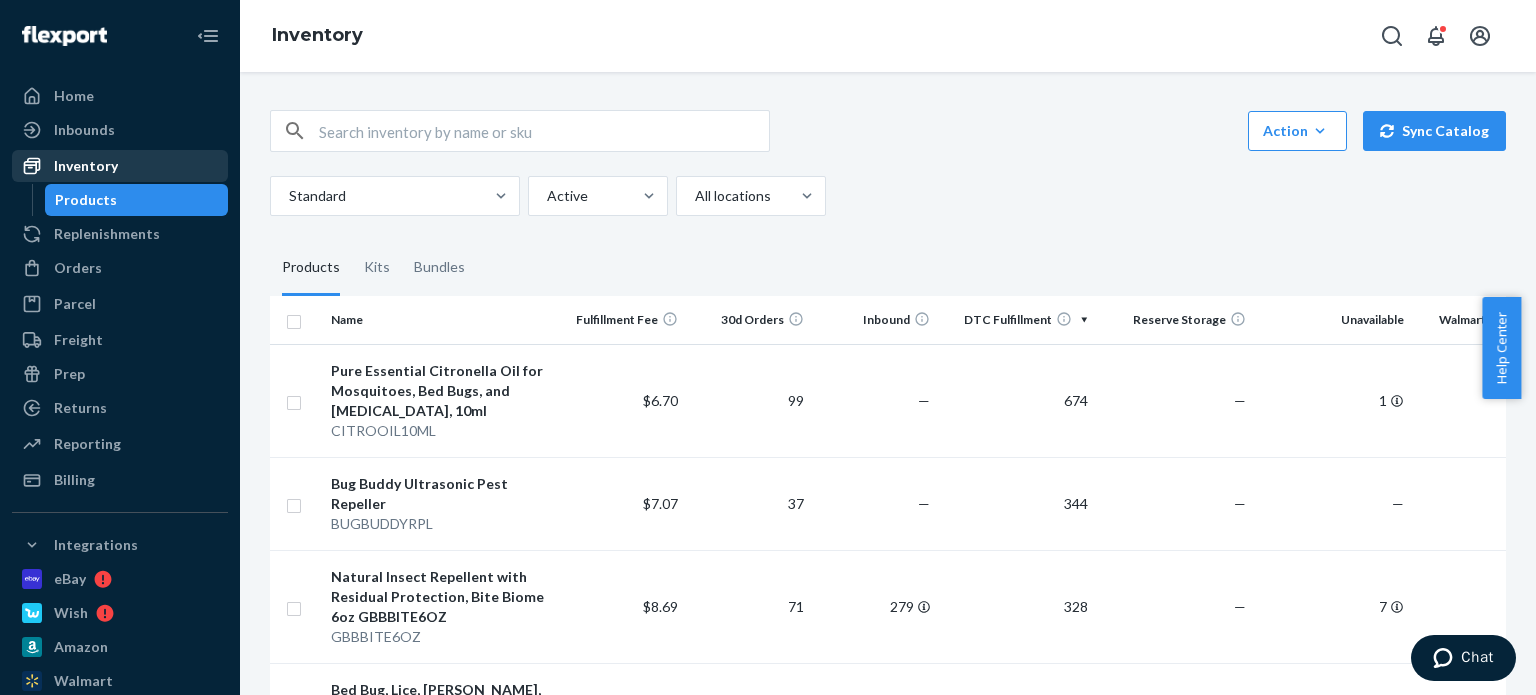 click on "Inventory" at bounding box center [120, 166] 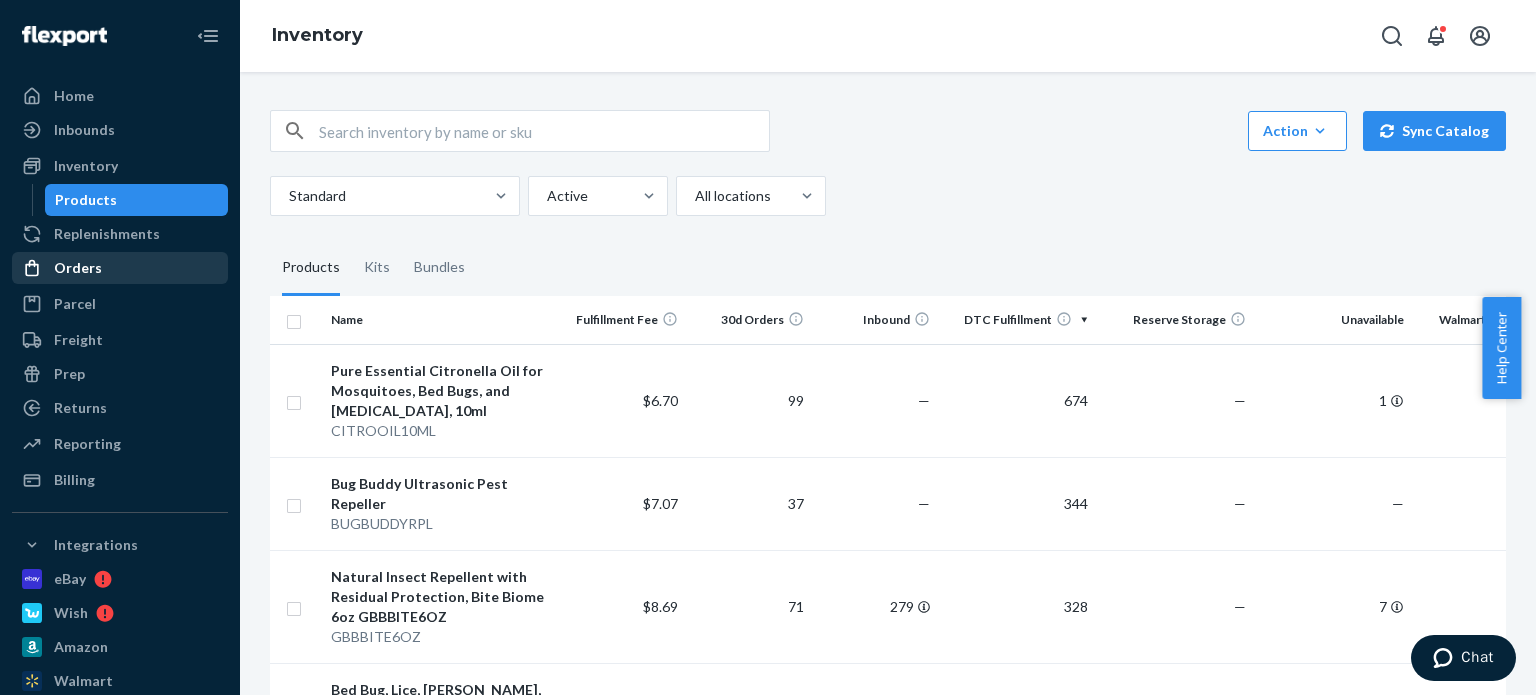 click on "Orders" at bounding box center (120, 268) 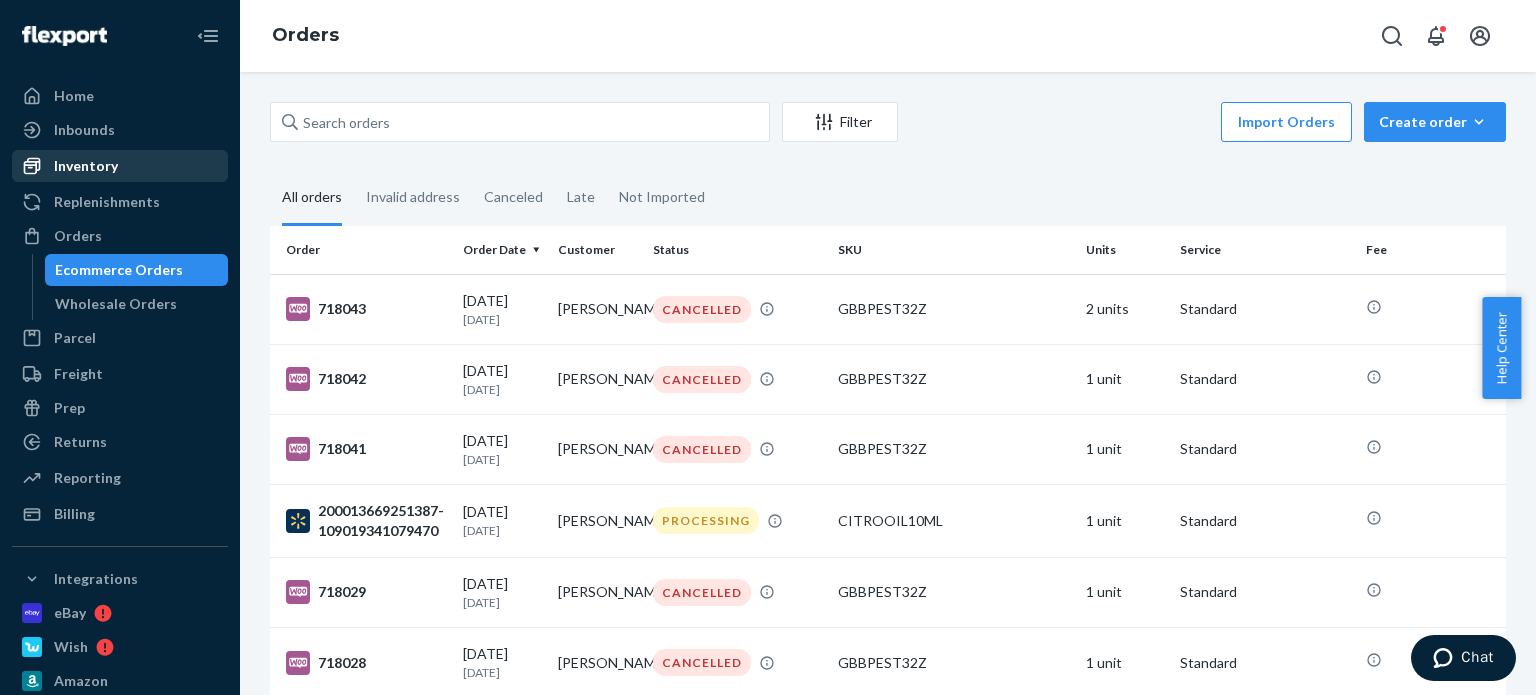 click on "Inventory" at bounding box center [86, 166] 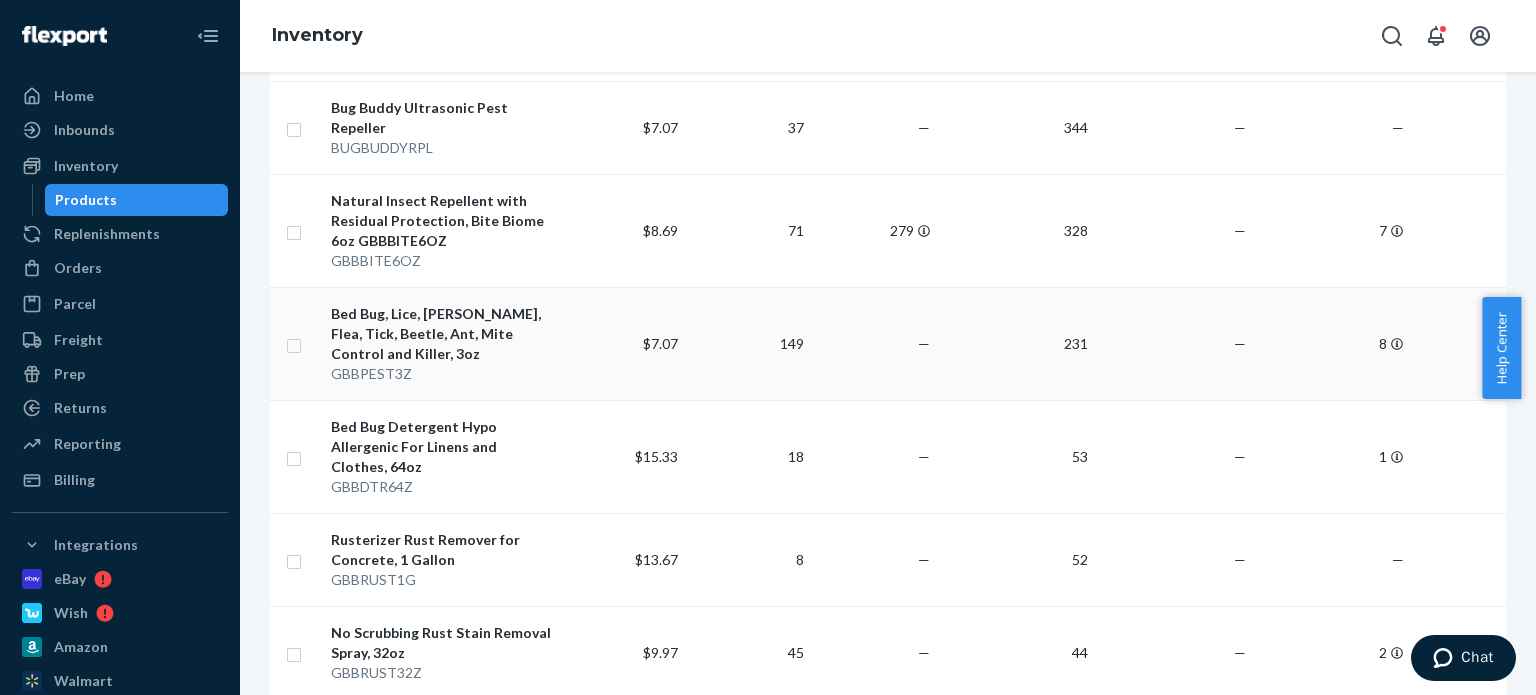 scroll, scrollTop: 300, scrollLeft: 0, axis: vertical 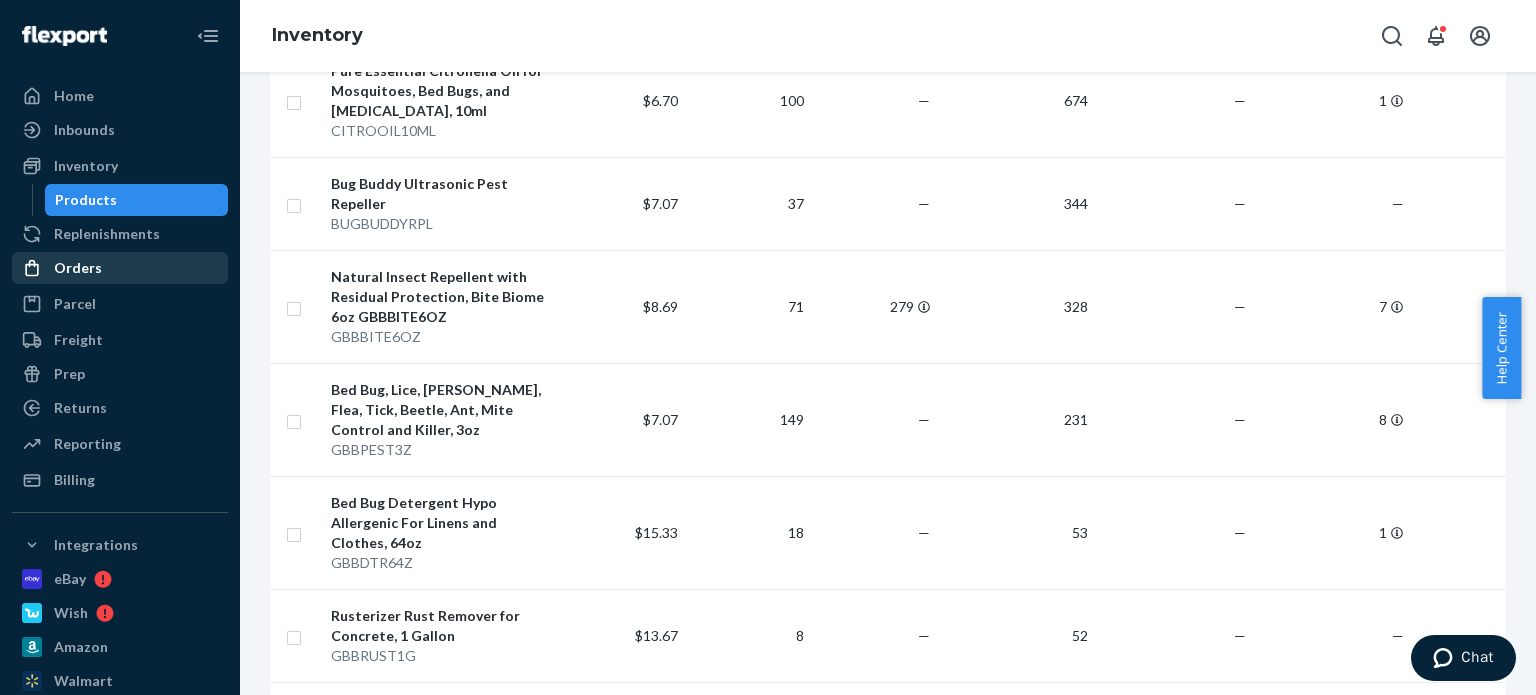 drag, startPoint x: 123, startPoint y: 275, endPoint x: 194, endPoint y: 272, distance: 71.063354 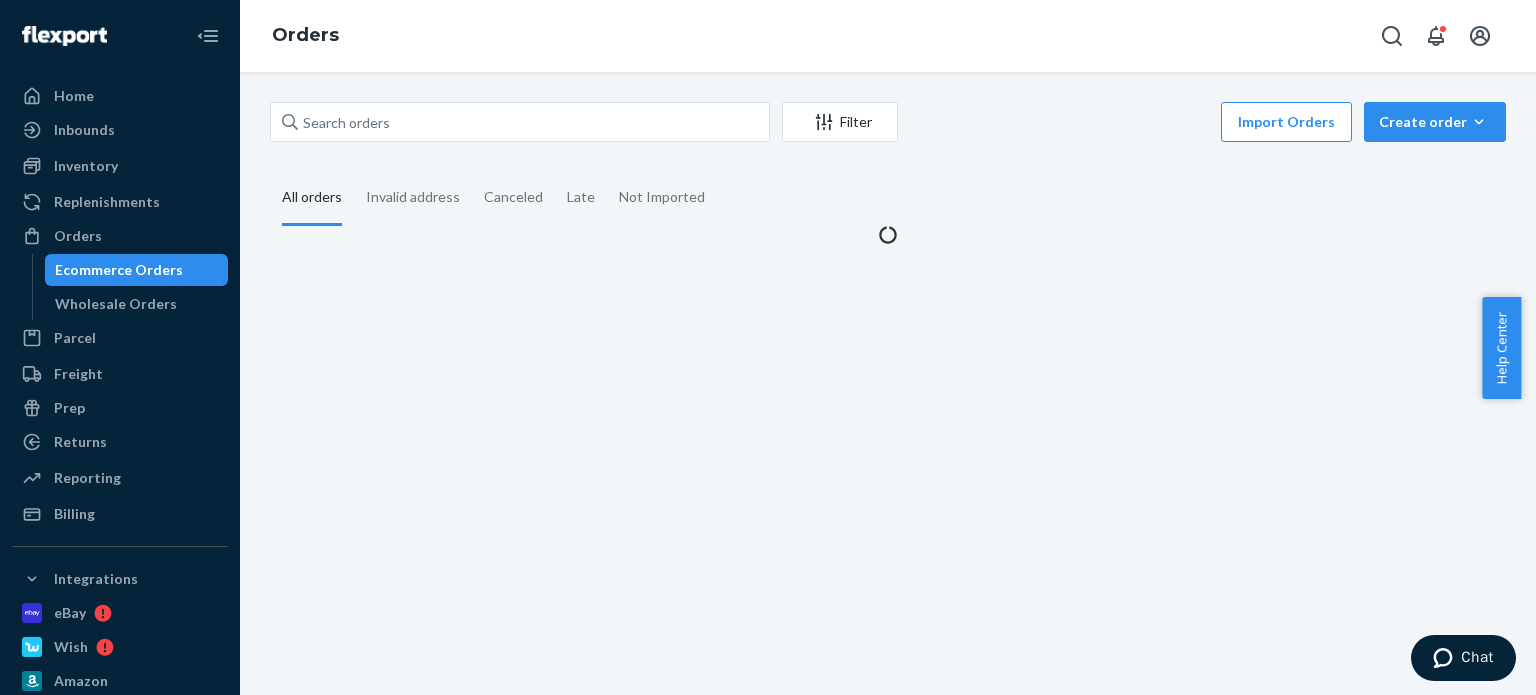 scroll, scrollTop: 0, scrollLeft: 0, axis: both 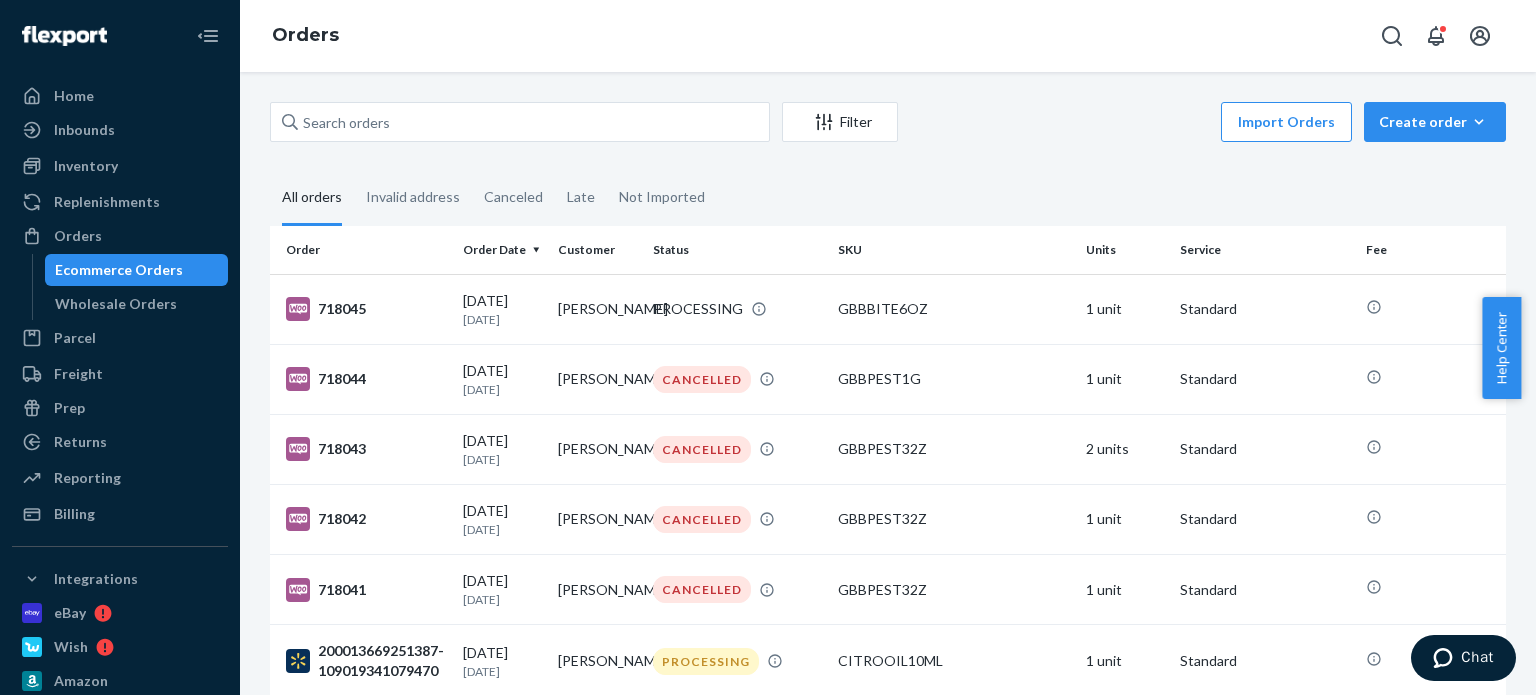 click on "Orders" at bounding box center [305, 36] 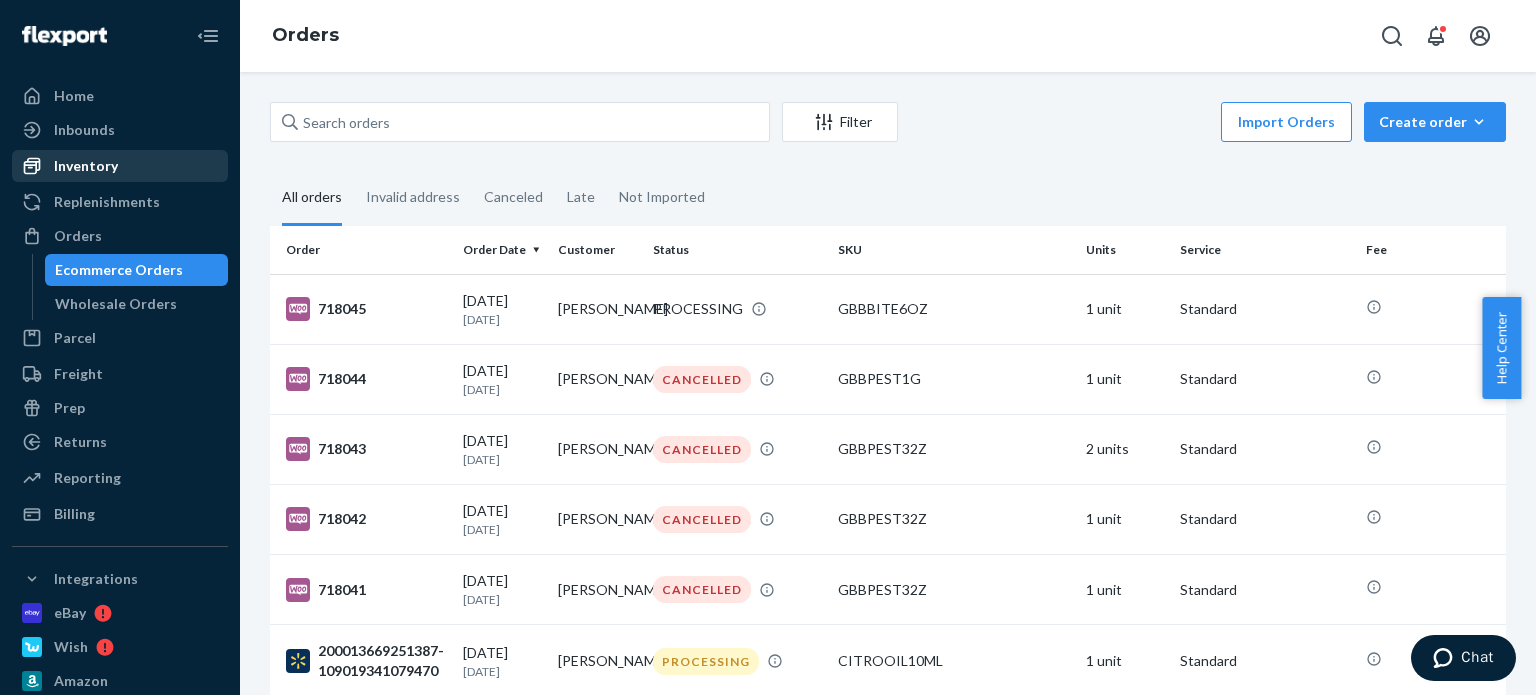 click on "Inventory" at bounding box center (86, 166) 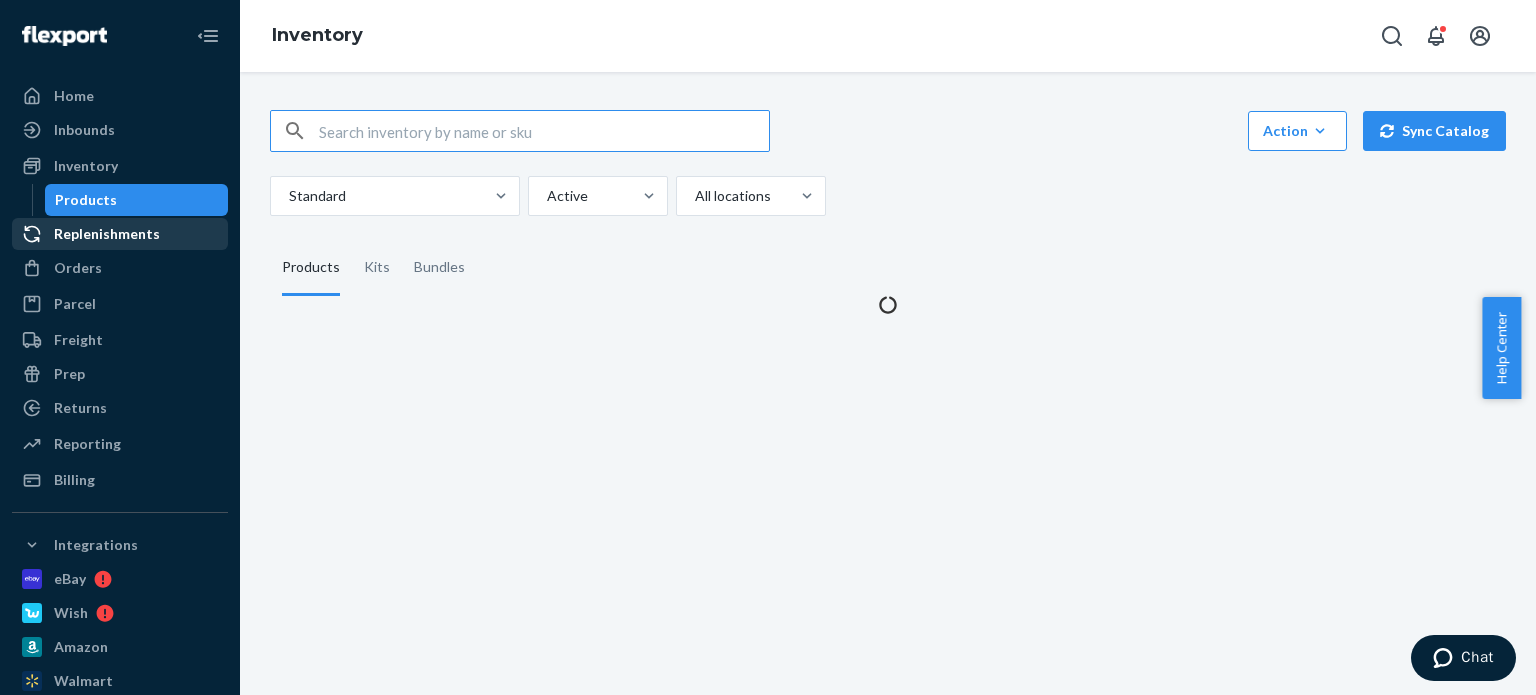 click on "Replenishments" at bounding box center (107, 234) 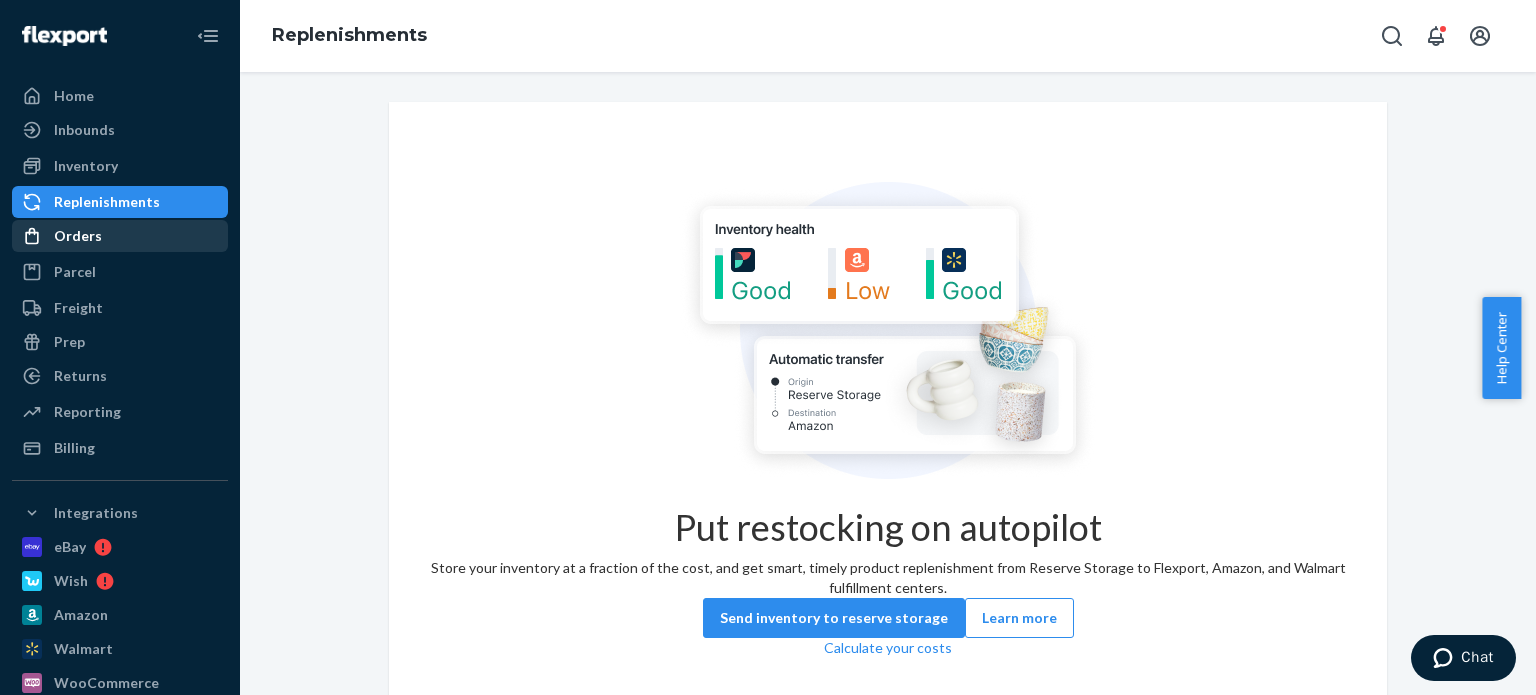click on "Orders" at bounding box center [120, 236] 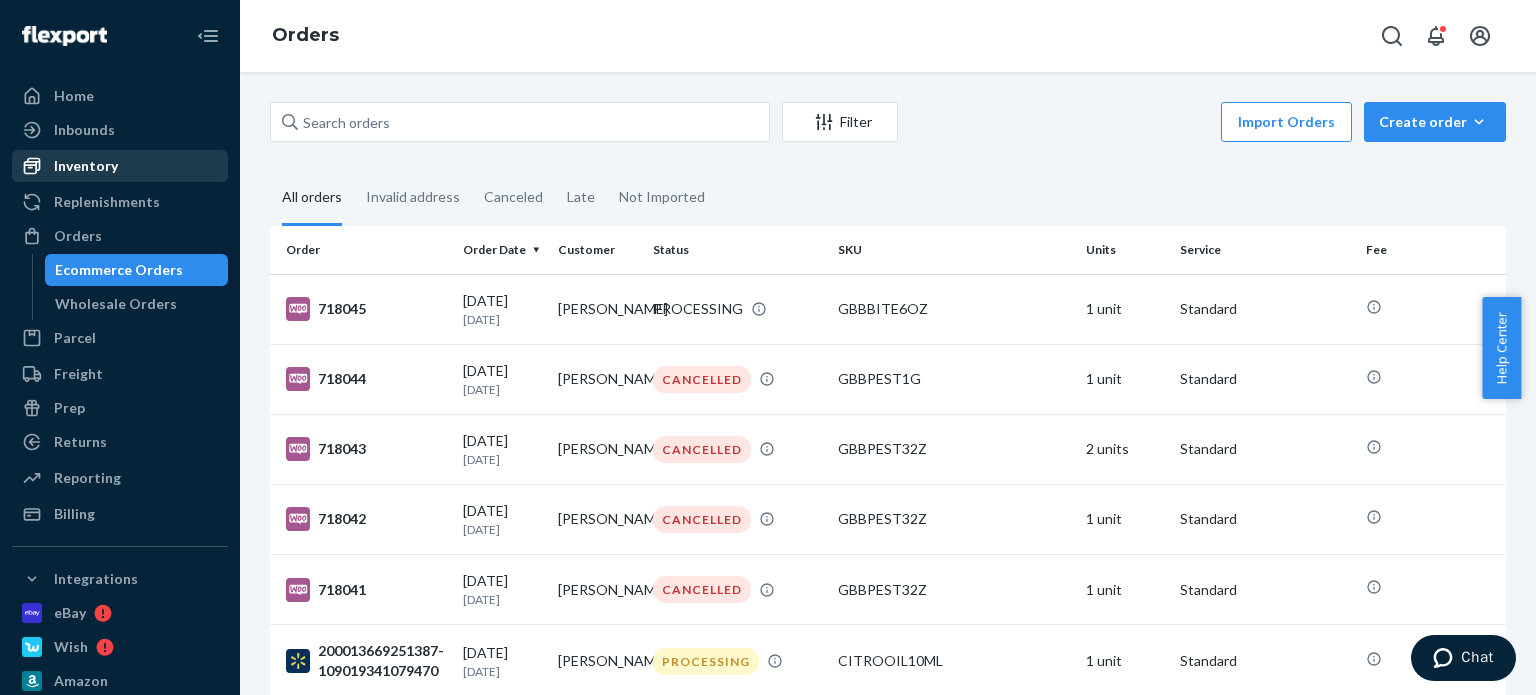 click on "Inventory" at bounding box center (120, 166) 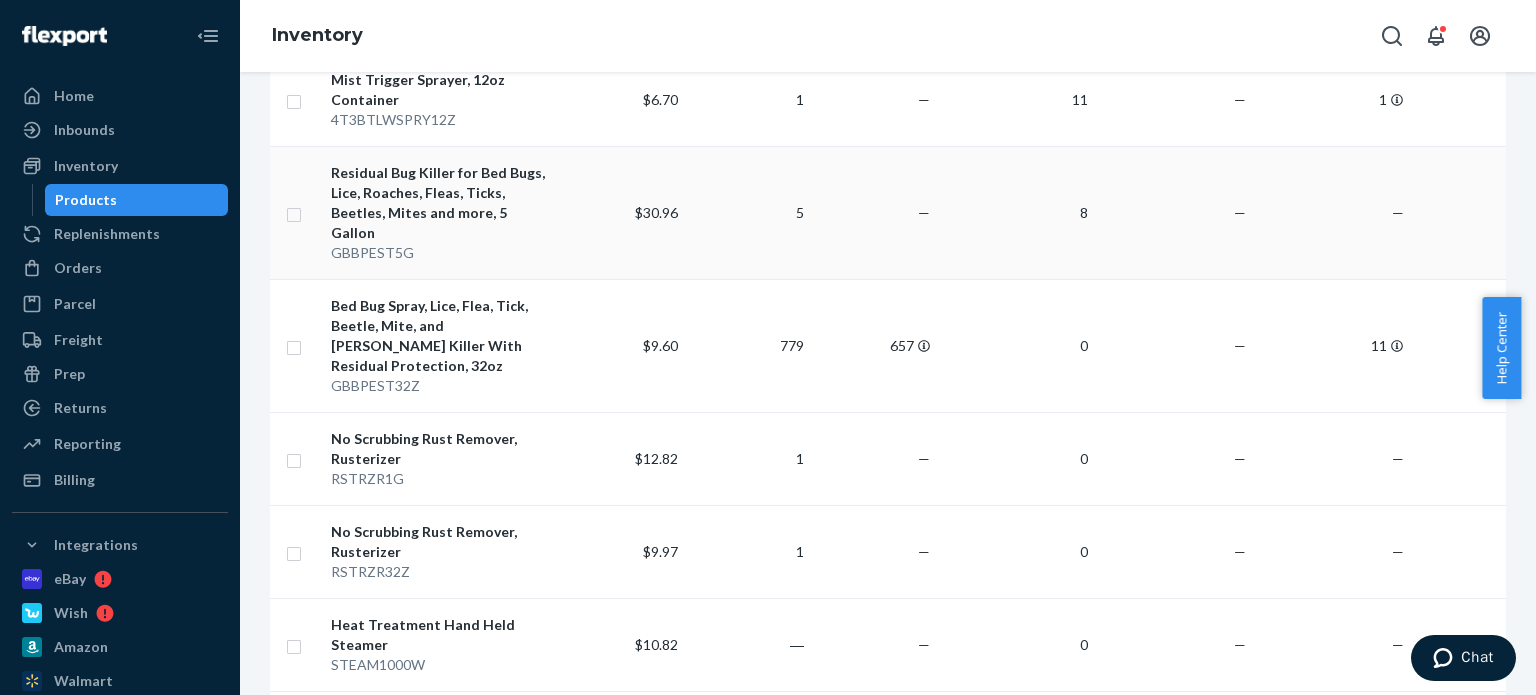 scroll, scrollTop: 1000, scrollLeft: 0, axis: vertical 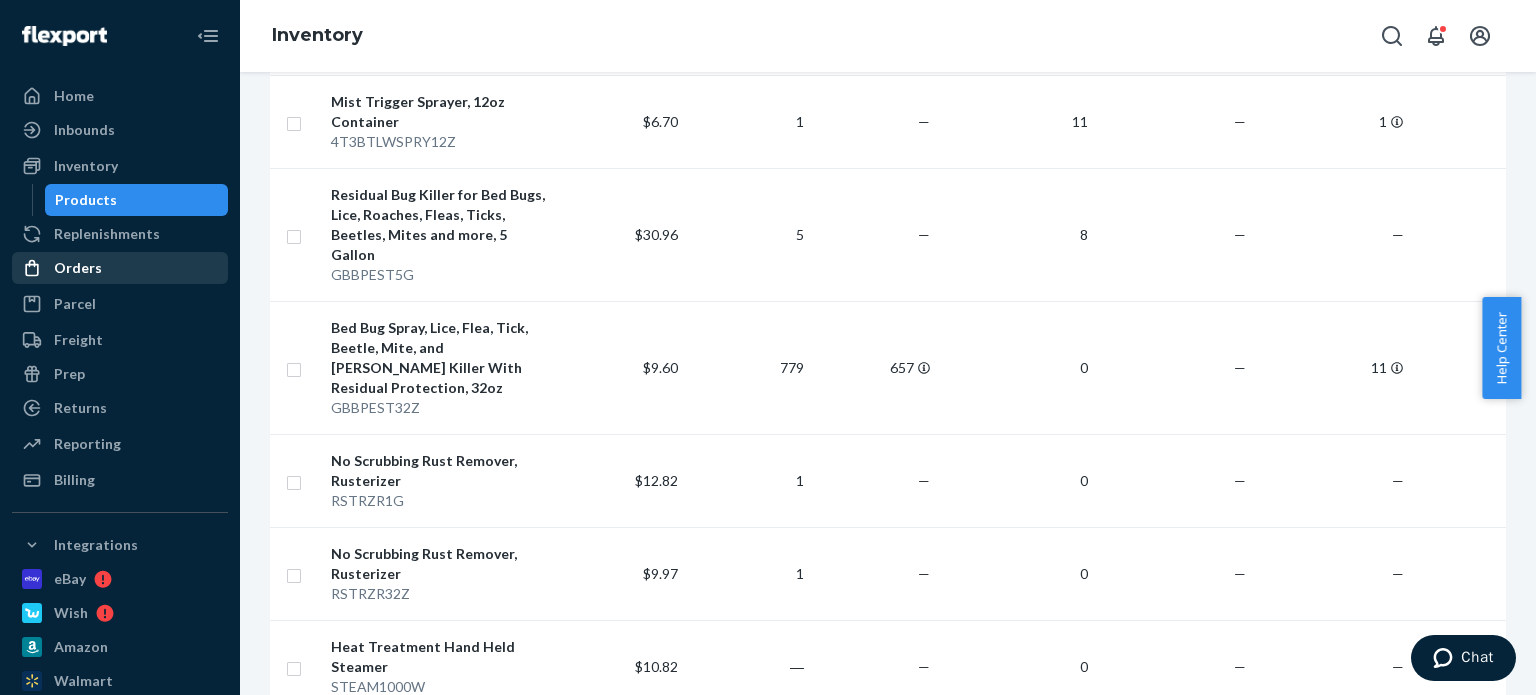 click on "Orders" at bounding box center [120, 268] 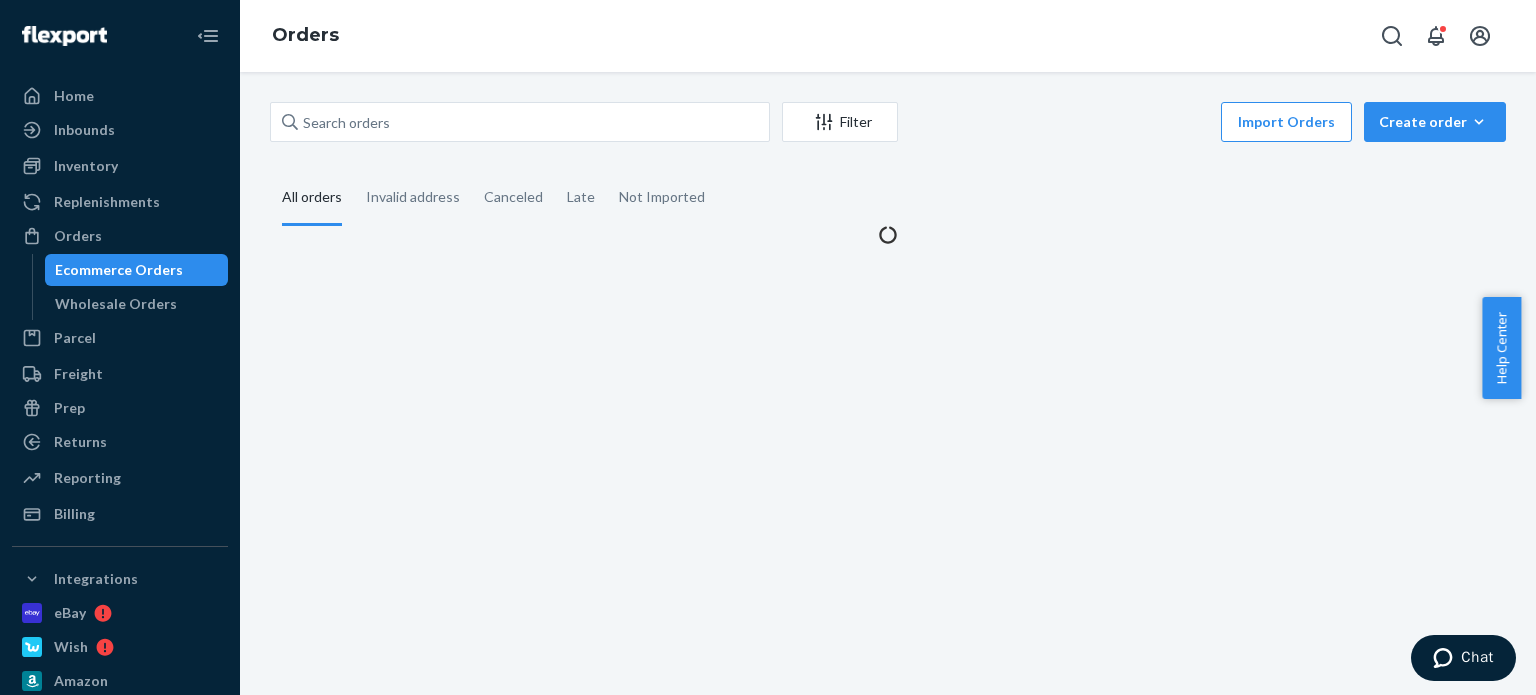 scroll, scrollTop: 0, scrollLeft: 0, axis: both 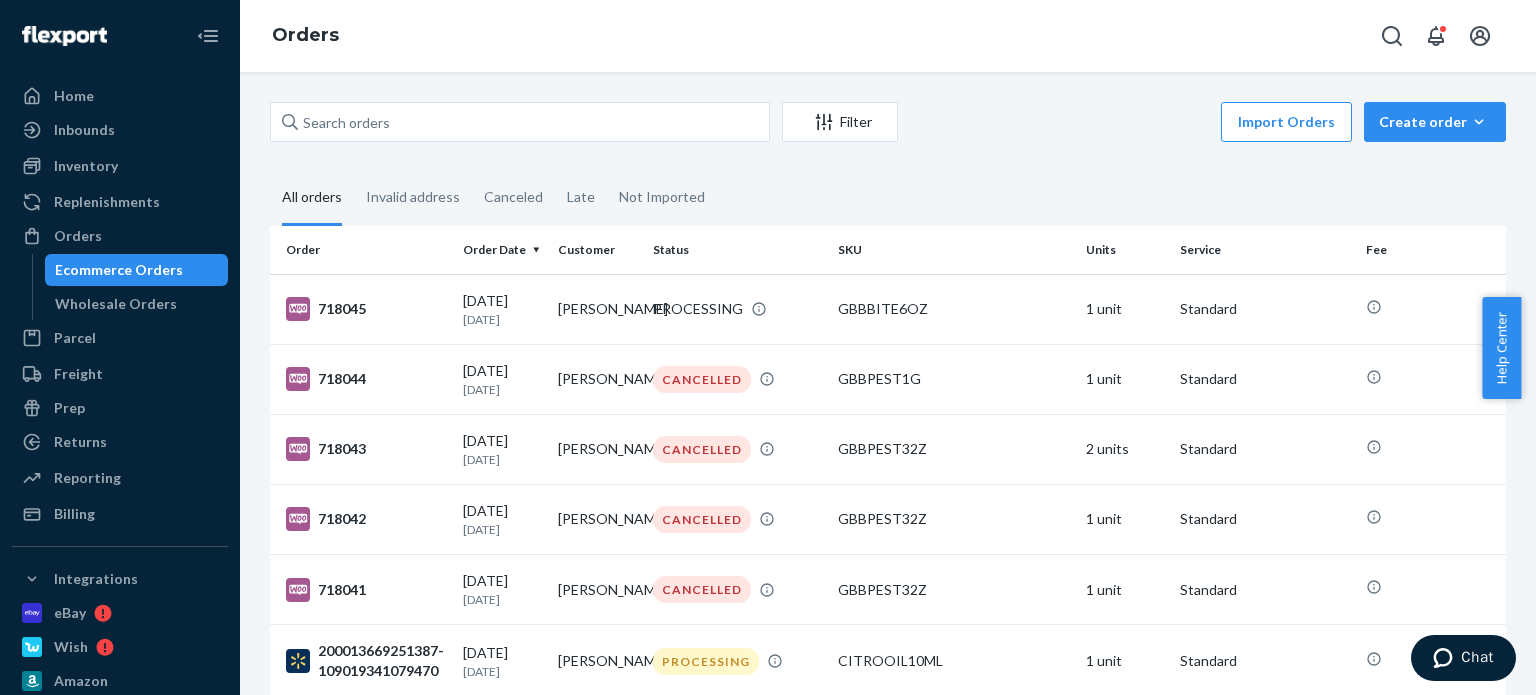 click on "Filter Import Orders Create order Ecommerce order Removal order All orders Invalid address Canceled Late Not Imported Order Order Date Customer Status SKU Units Service Fee 718045 [DATE] [DATE] [PERSON_NAME] PROCESSING GBBBITE6OZ 1 unit Standard 718044 [DATE] [DATE] [PERSON_NAME] CANCELLED GBBPEST1G 1 unit Standard 718043 [DATE] [DATE] [PERSON_NAME] CANCELLED GBBPEST32Z 2 units Standard 718042 [DATE] [DATE] [PERSON_NAME] CANCELLED GBBPEST32Z 1 unit Standard 718041 [DATE] [DATE] [PERSON_NAME] CANCELLED GBBPEST32Z 1 unit Standard 200013669251387-109019341079470 [DATE] [DATE] [PERSON_NAME] PROCESSING CITROOIL10ML 1 unit Standard 718029 [DATE] [DATE] [PERSON_NAME] CANCELLED GBBPEST32Z 1 unit Standard 718028 [DATE] [DATE] [PERSON_NAME] CANCELLED GBBPEST32Z 1 unit Standard 718027 [DATE] [DATE] [PERSON_NAME] CANCELLED GBBPEST32Z 1 unit Standard 718026 [DATE] [DATE] [PERSON_NAME] CANCELLED GBBPEST32Z 1 unit Standard 1 2 3 4 5 6 ... 999 1000" at bounding box center [888, 594] 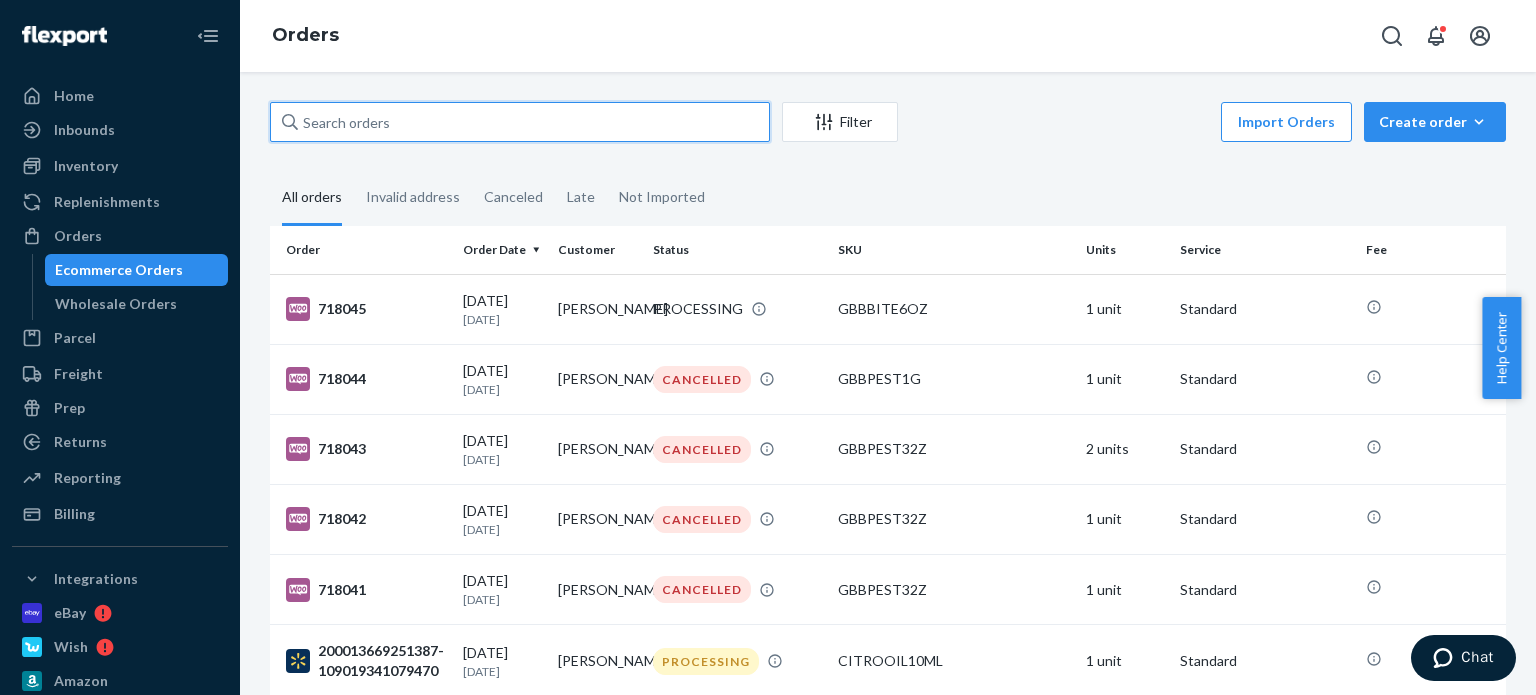 click at bounding box center [520, 122] 